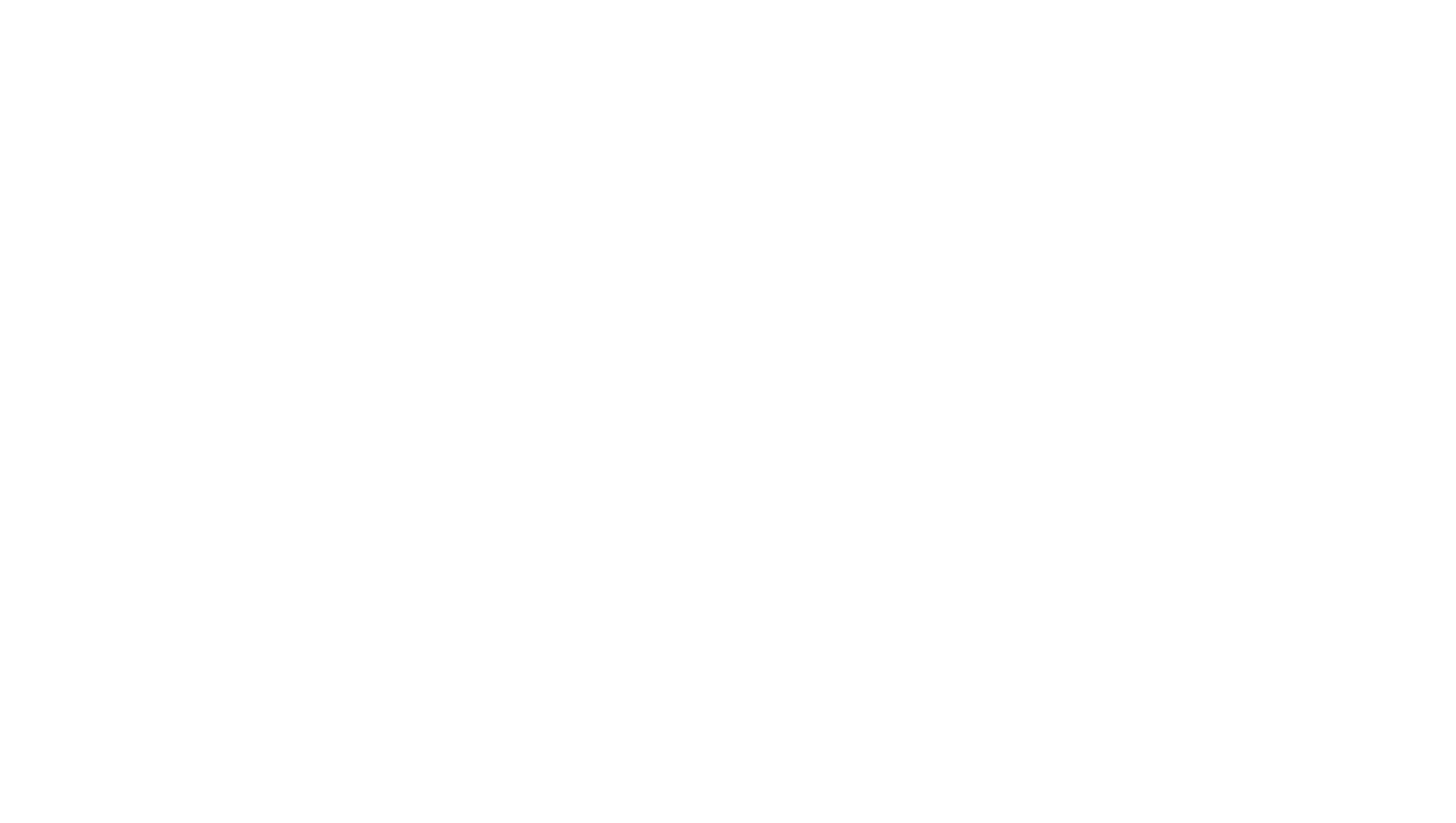 scroll, scrollTop: 0, scrollLeft: 0, axis: both 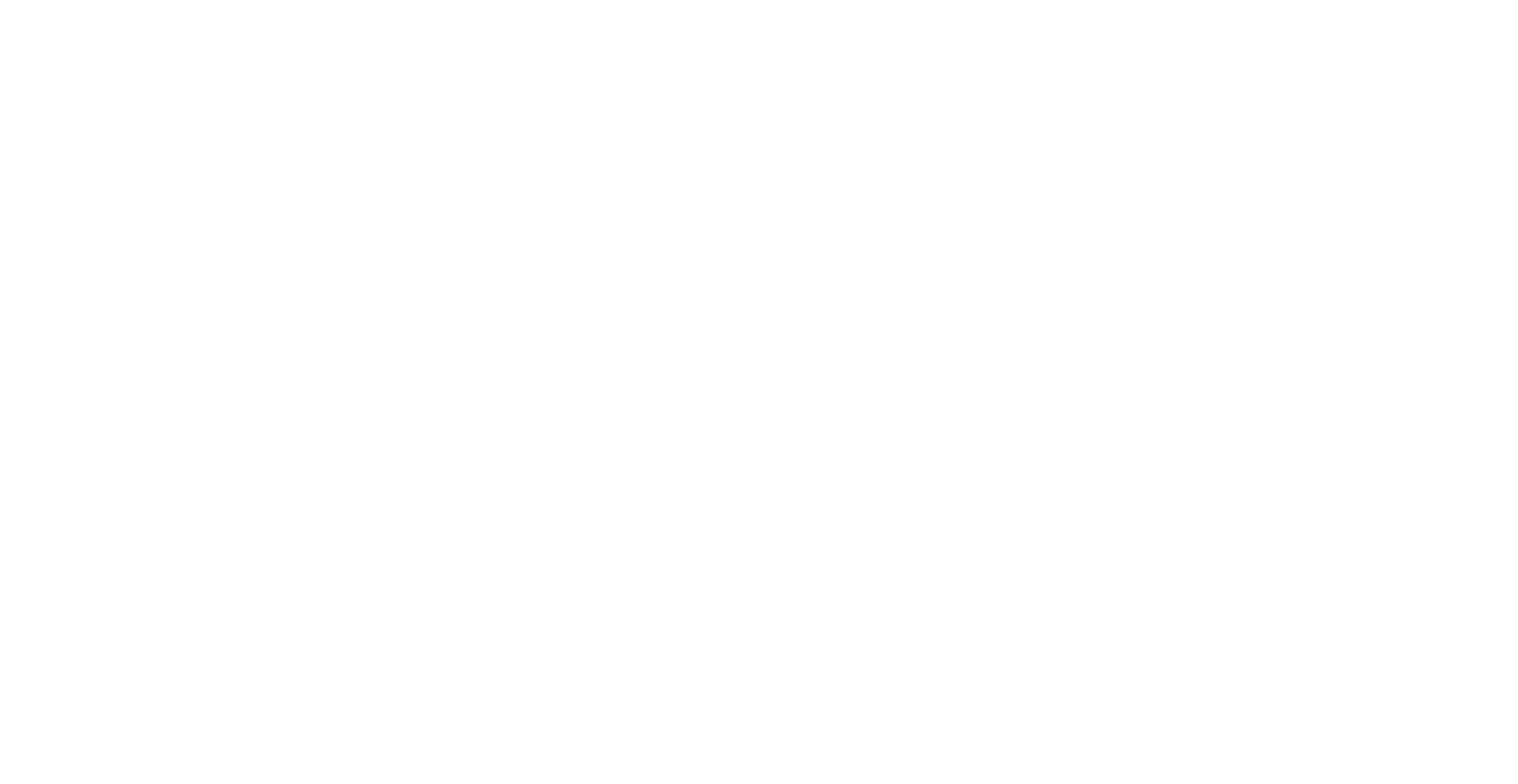 select on "+351" 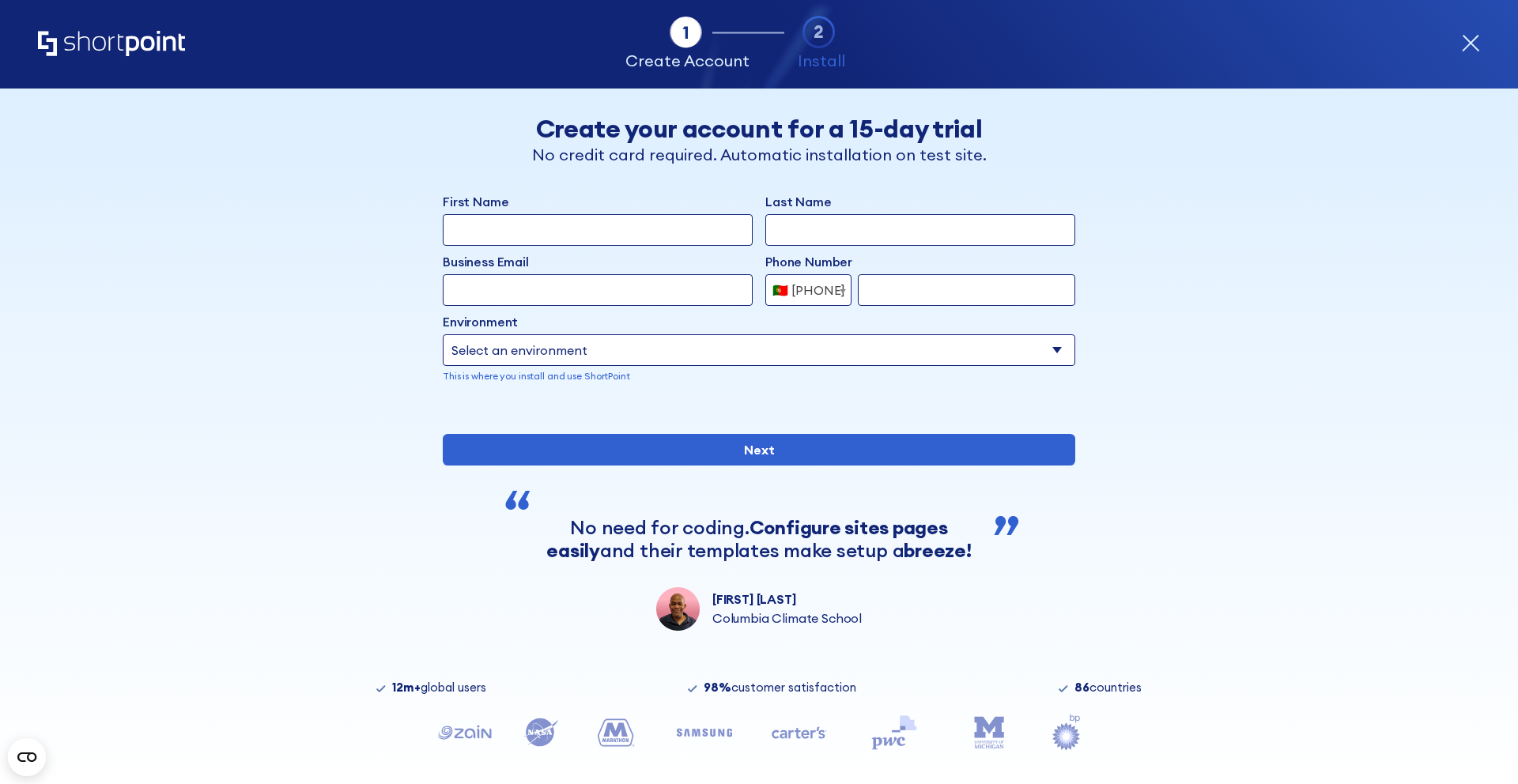 scroll, scrollTop: 0, scrollLeft: 0, axis: both 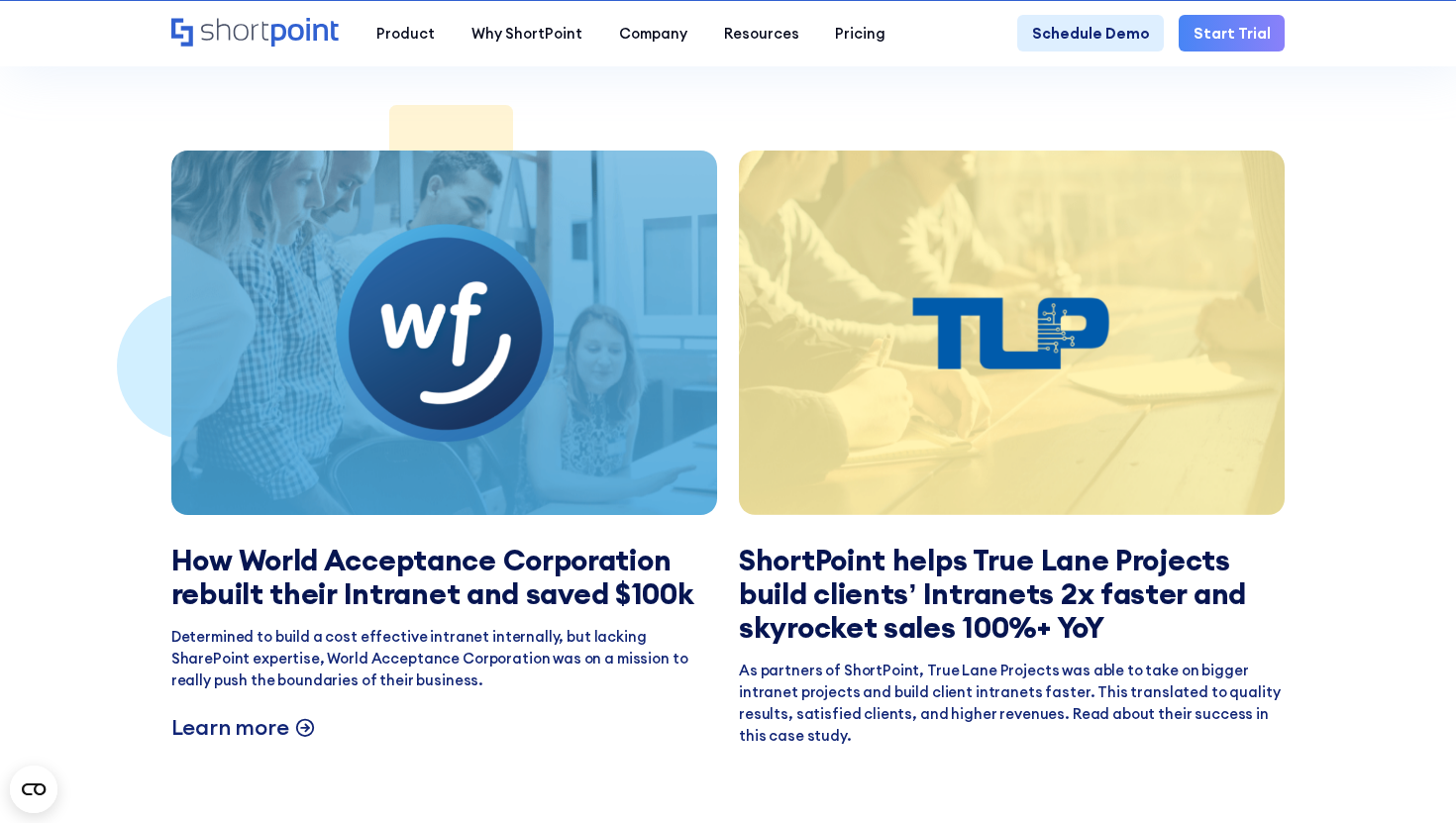 click at bounding box center [444, 333] 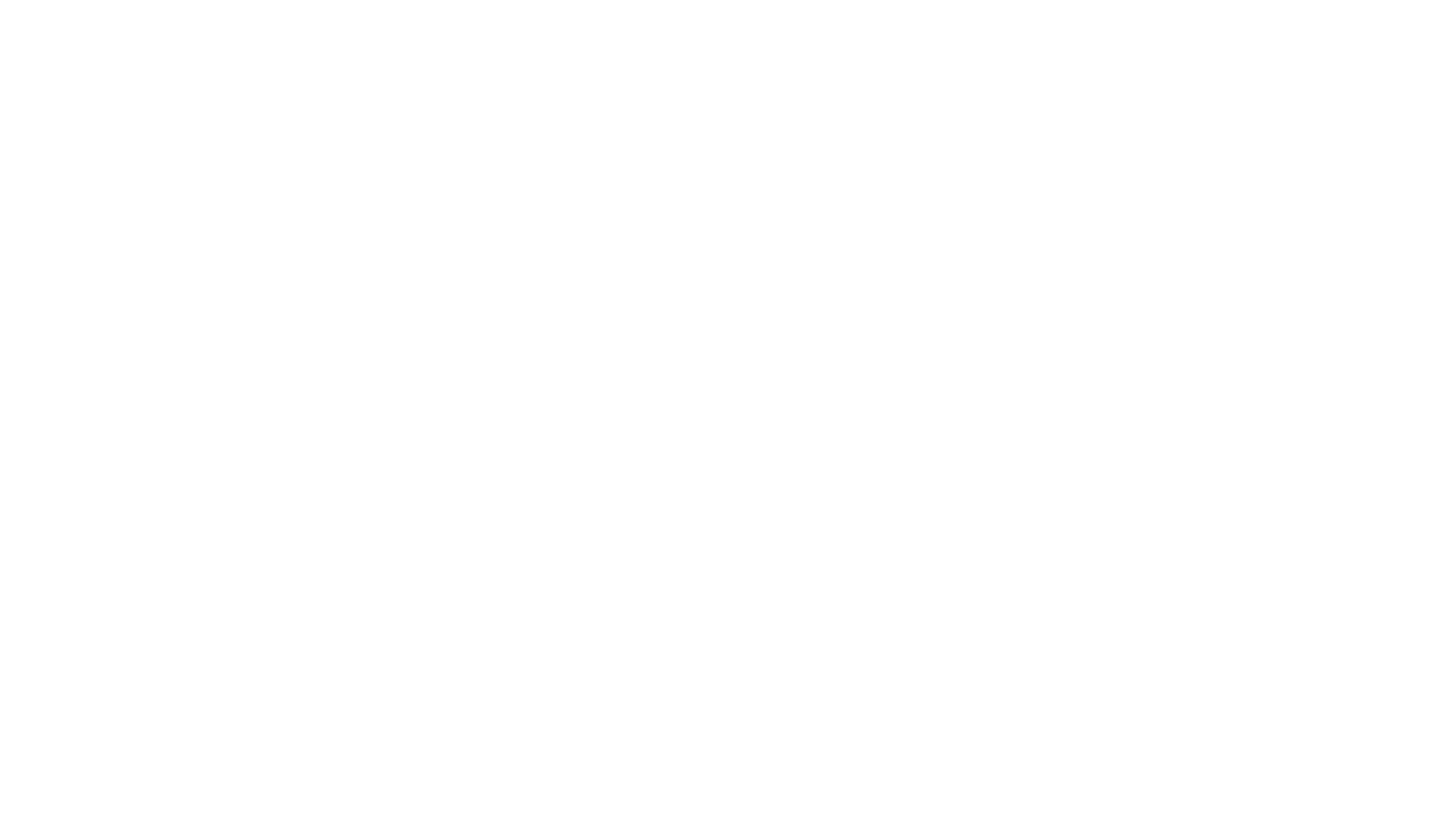 scroll, scrollTop: 0, scrollLeft: 0, axis: both 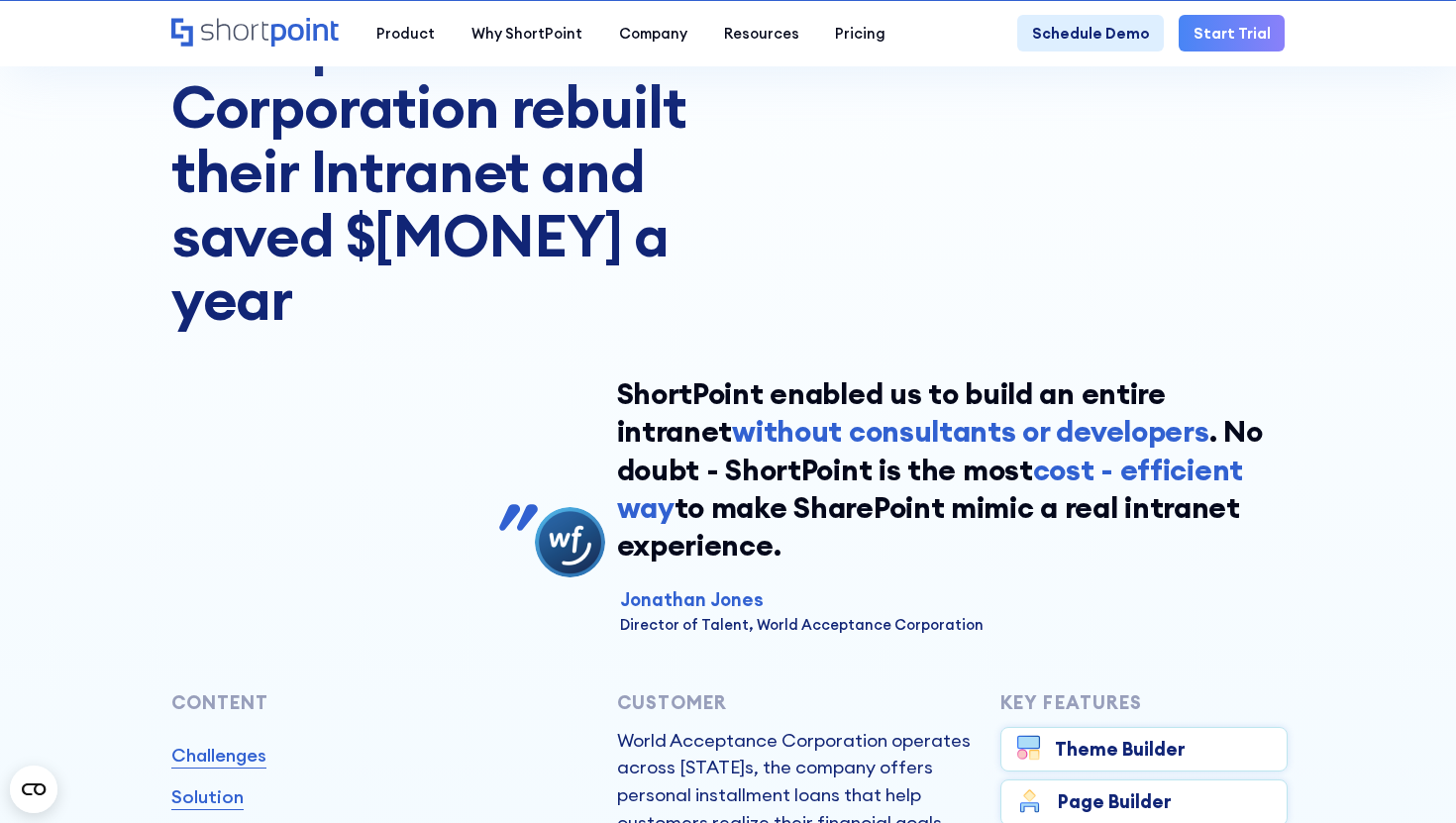 click at bounding box center (570, 542) 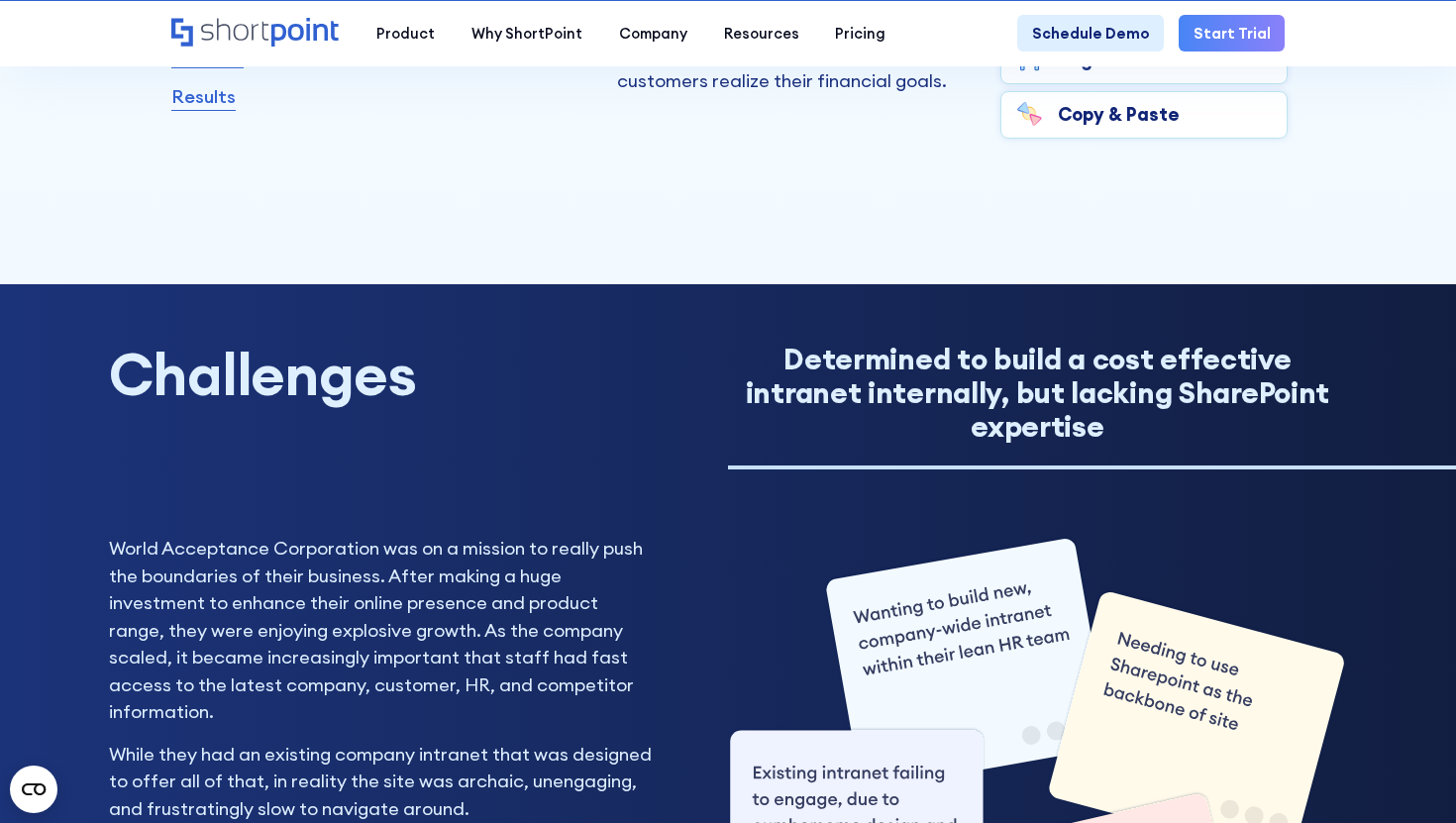 scroll, scrollTop: 1176, scrollLeft: 0, axis: vertical 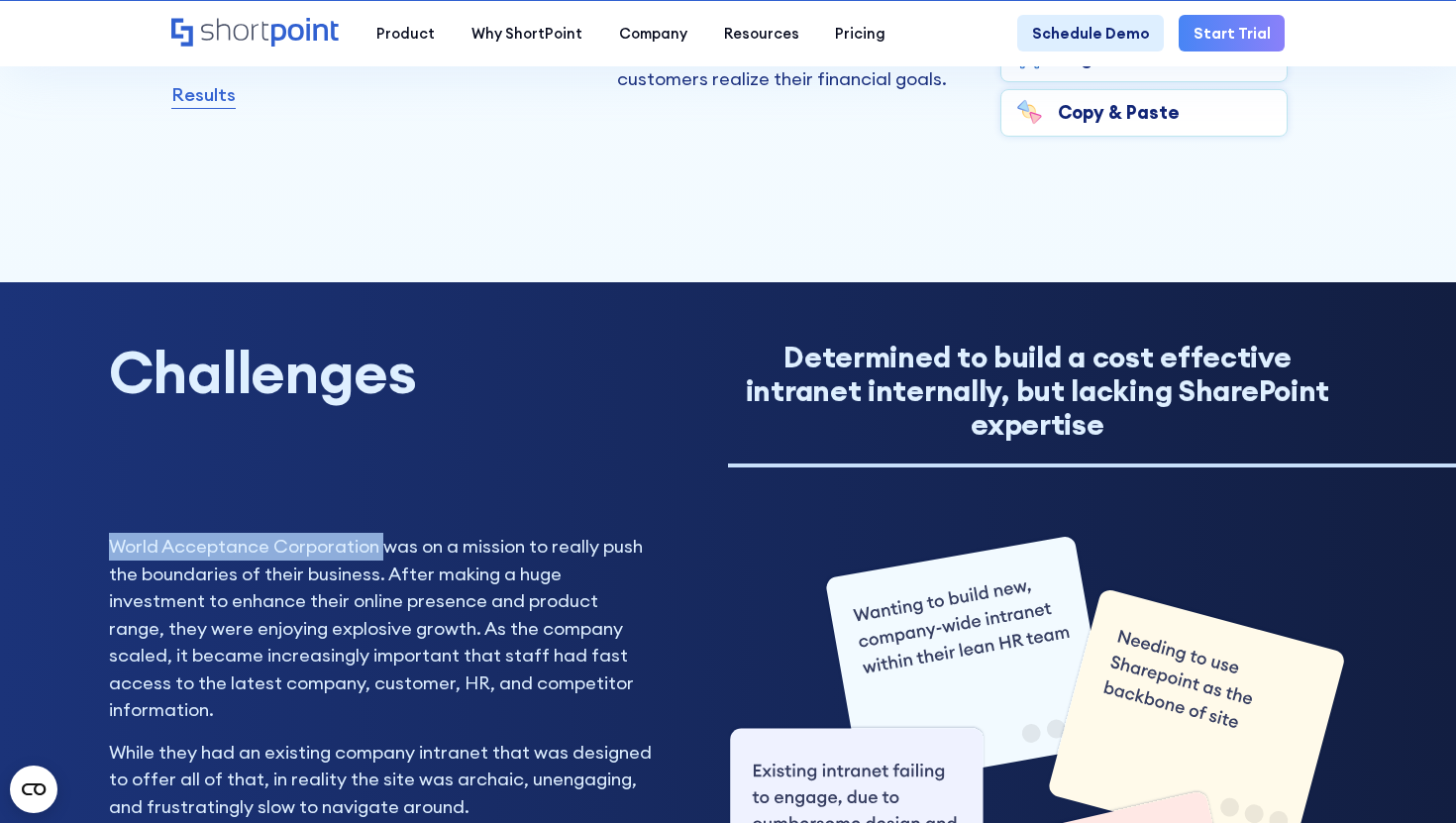 drag, startPoint x: 113, startPoint y: 441, endPoint x: 384, endPoint y: 448, distance: 271.09039 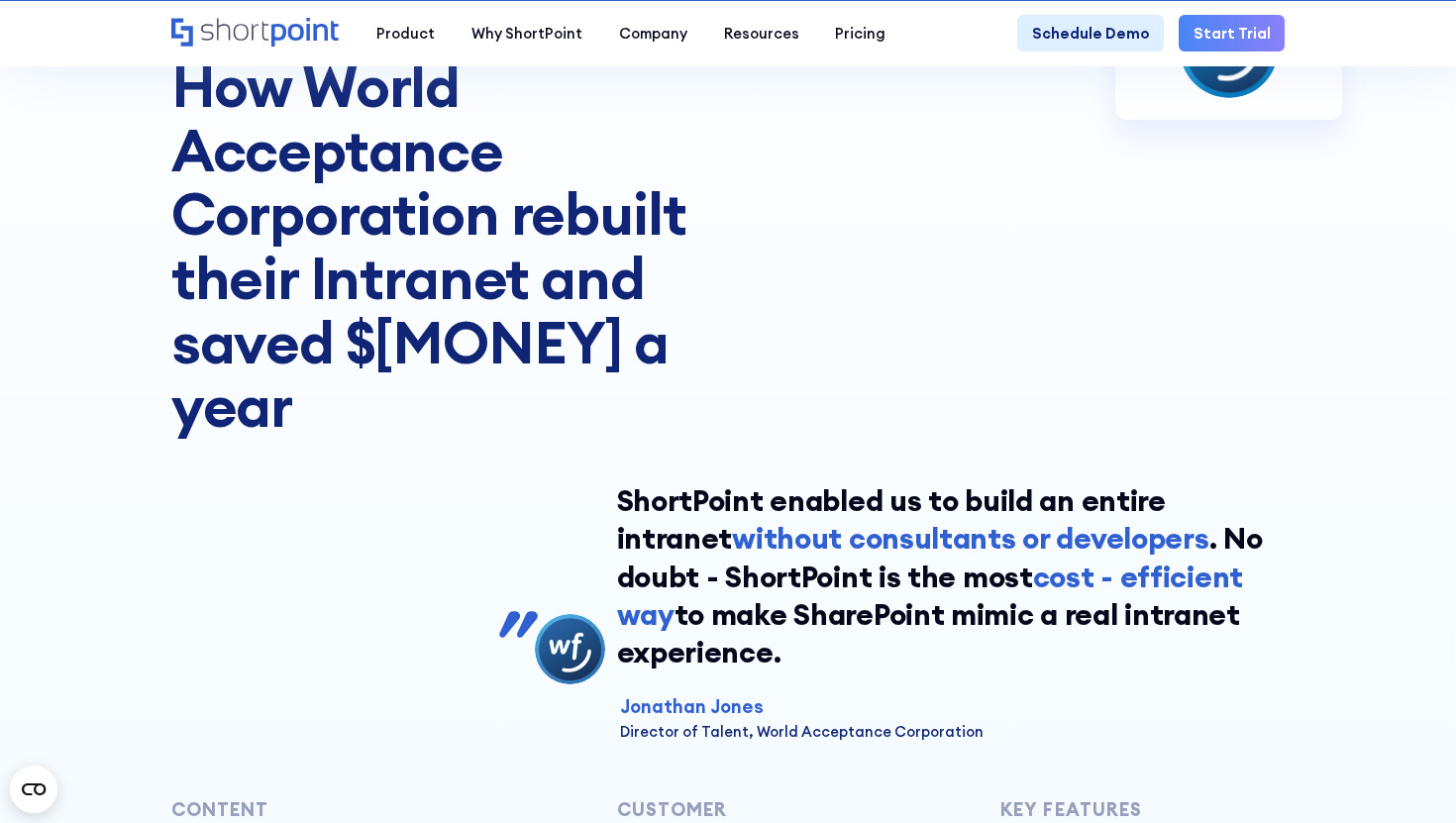 scroll, scrollTop: 263, scrollLeft: 0, axis: vertical 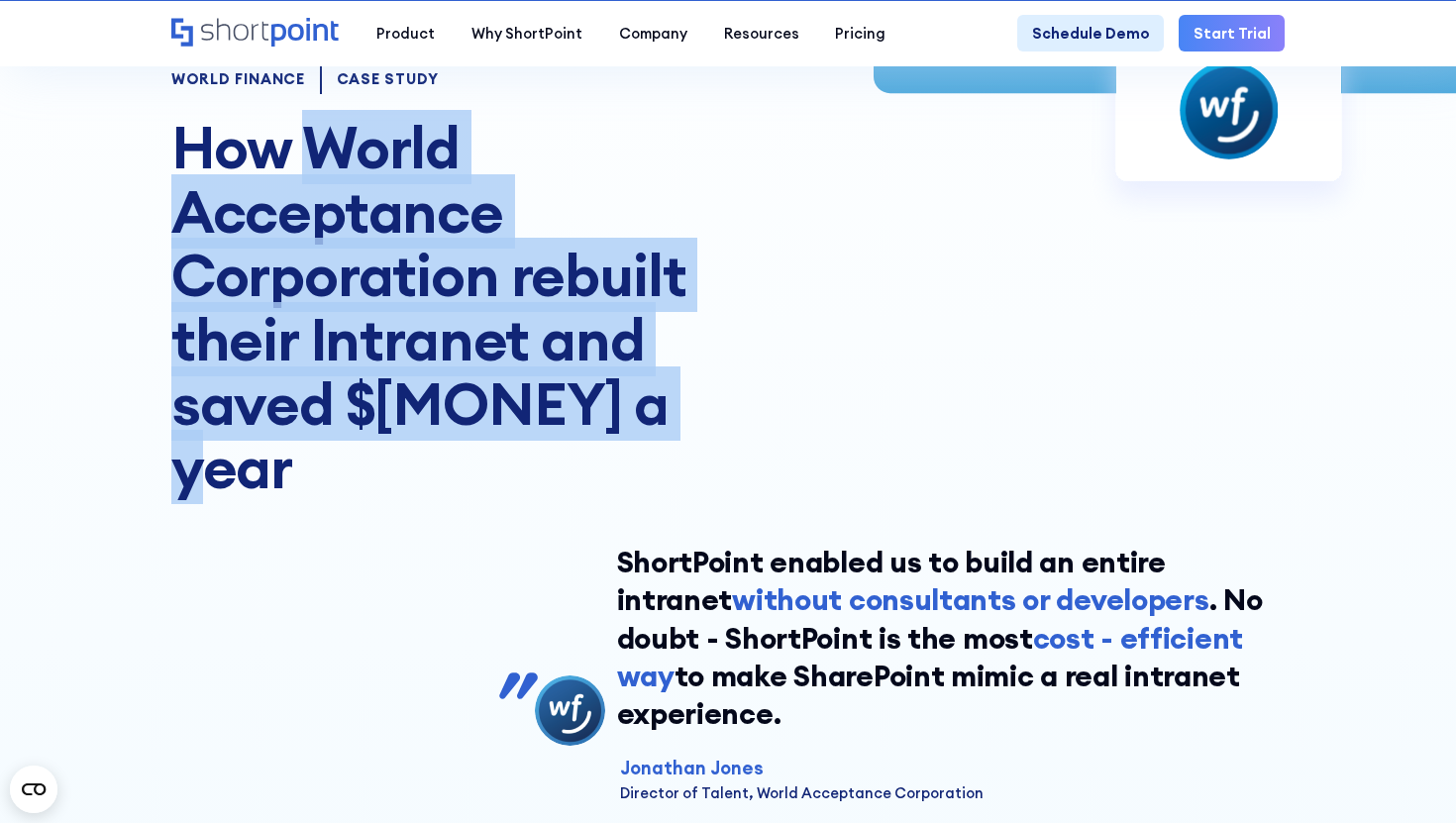 drag, startPoint x: 303, startPoint y: 142, endPoint x: 702, endPoint y: 394, distance: 471.91631 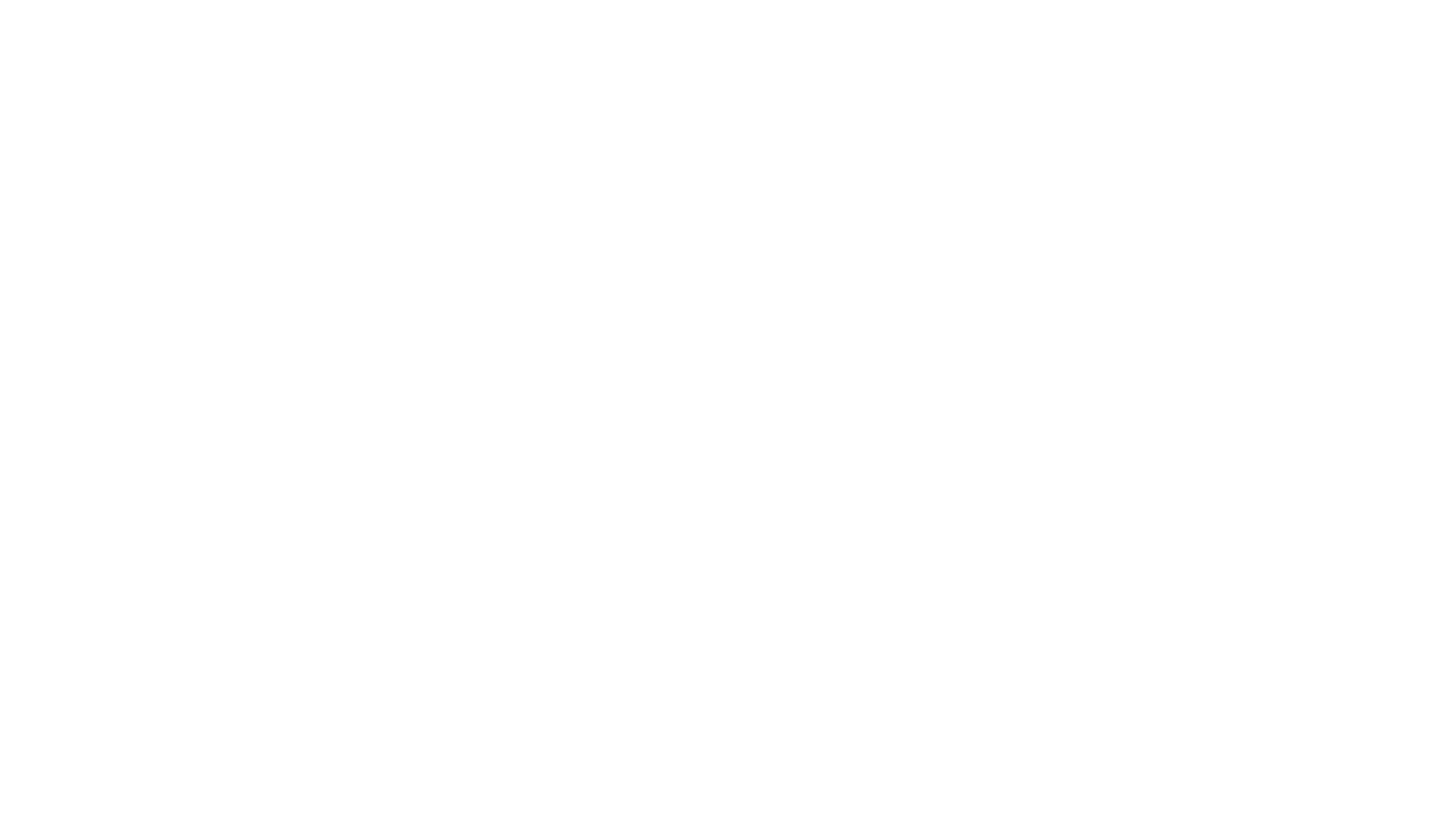 scroll, scrollTop: 0, scrollLeft: 0, axis: both 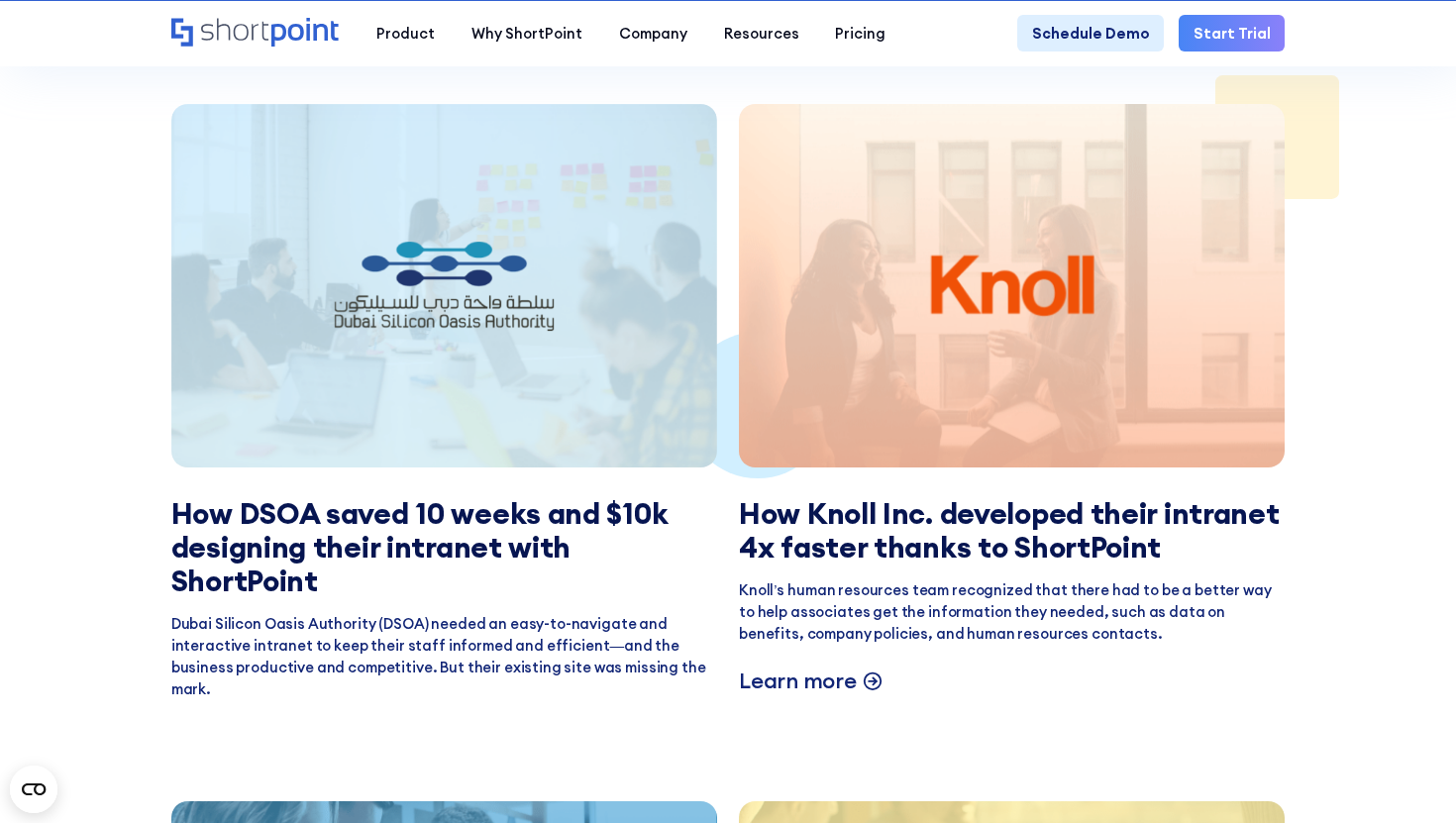 click at bounding box center (1011, 286) 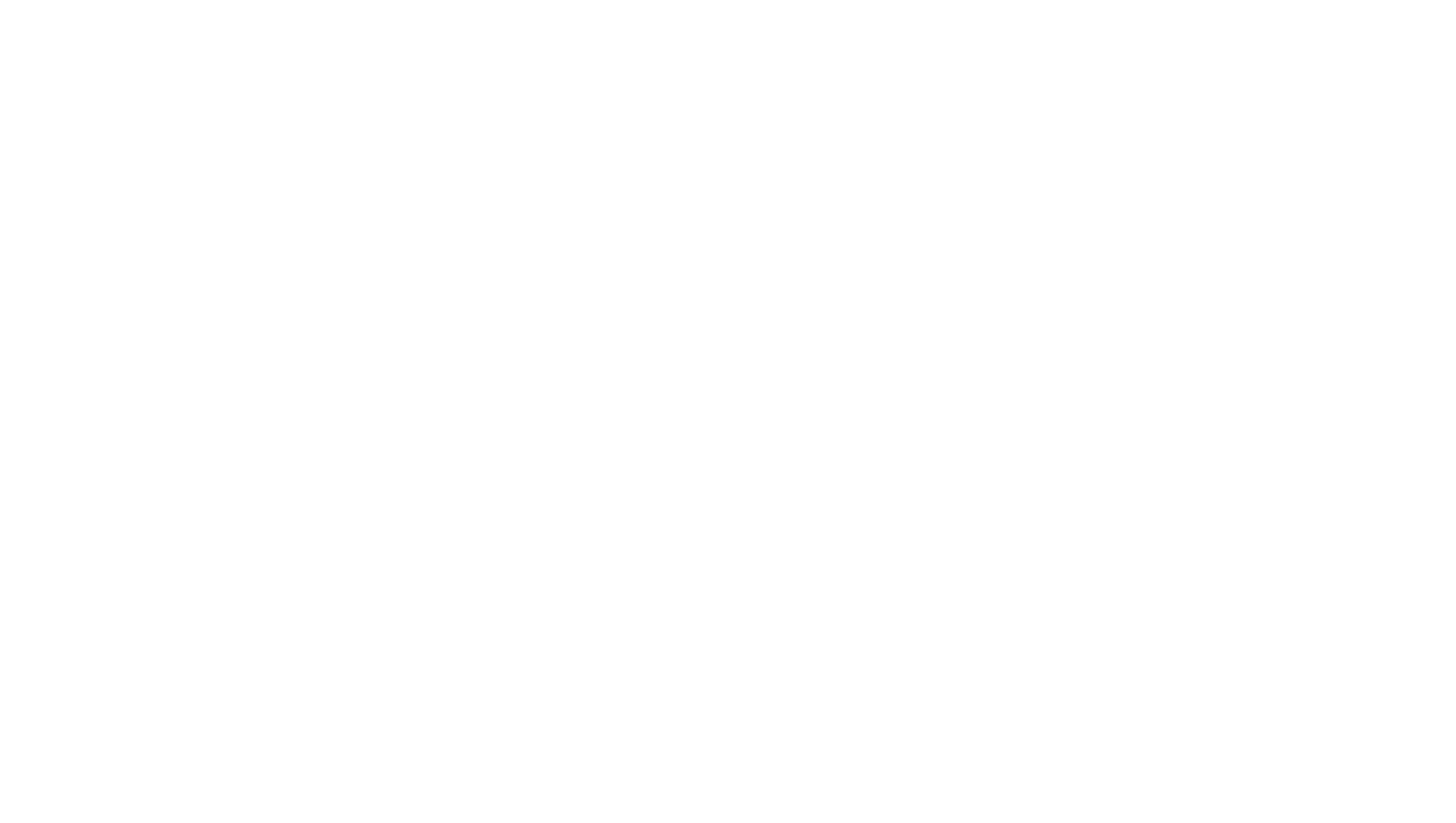 scroll, scrollTop: 0, scrollLeft: 0, axis: both 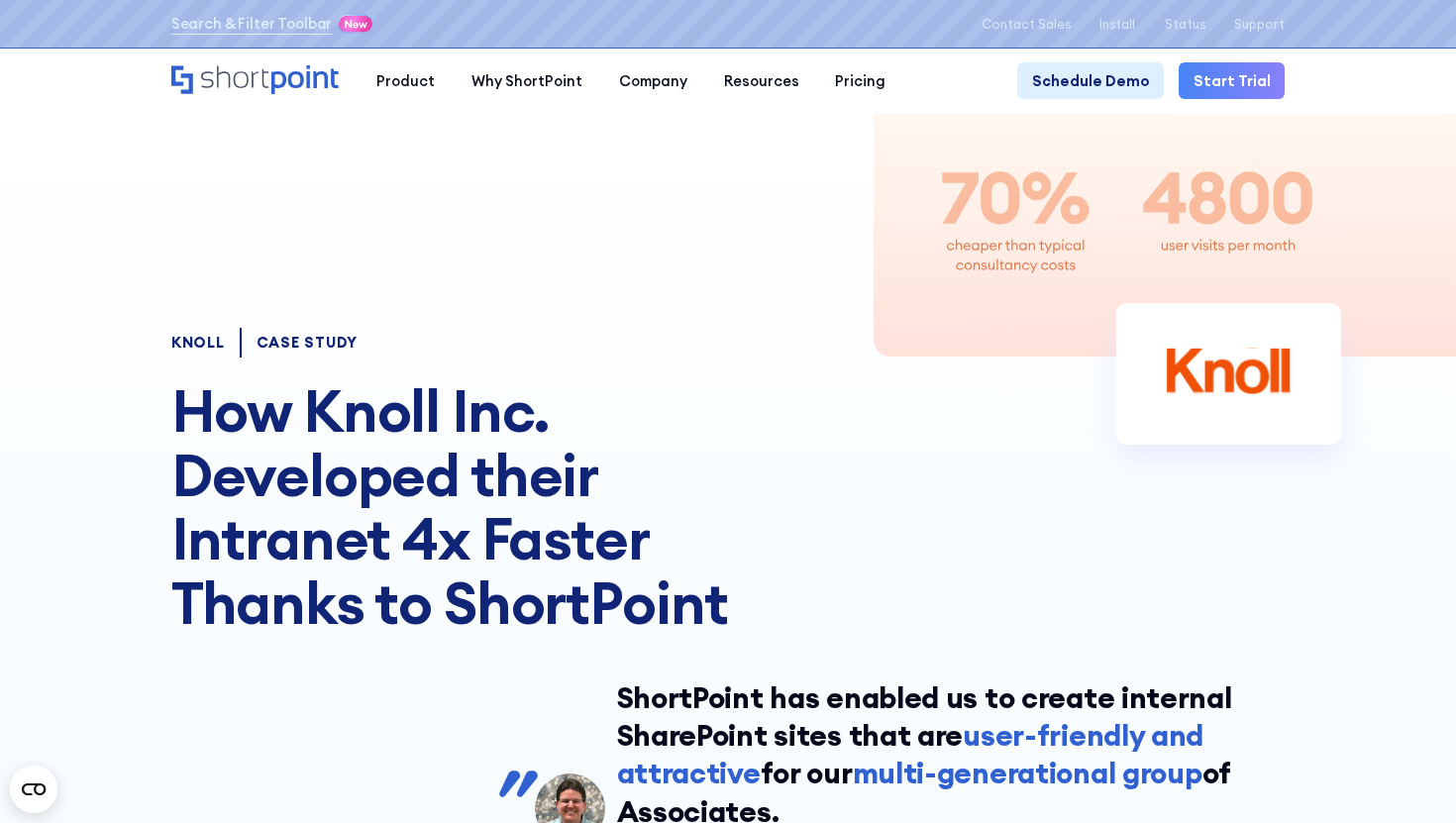 click on "knoll" at bounding box center (198, 343) 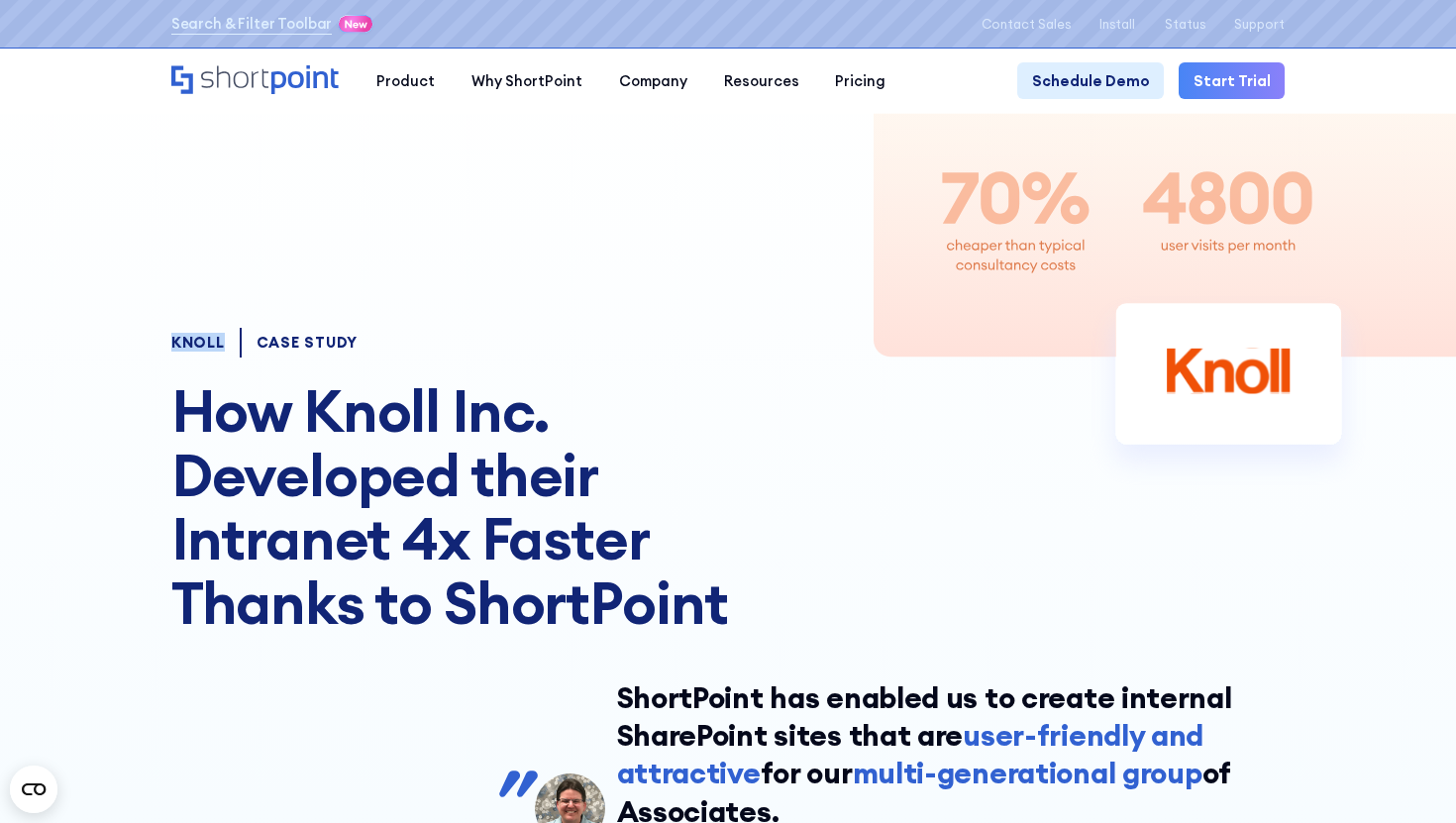 click on "knoll" at bounding box center [198, 343] 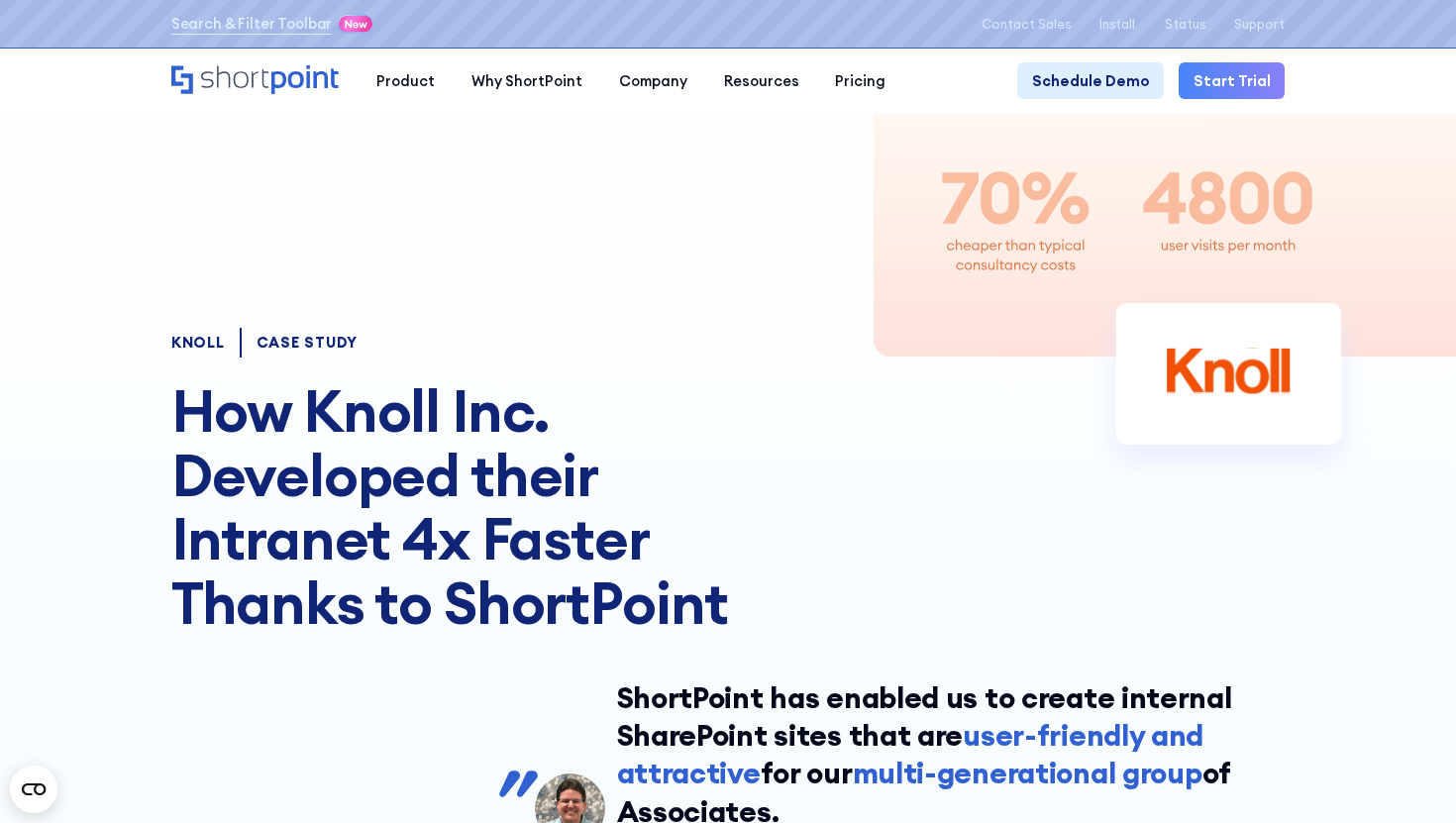 click on "How Knoll Inc. Developed their Intranet 4x Faster Thanks to ShortPoint" at bounding box center [580, 507] 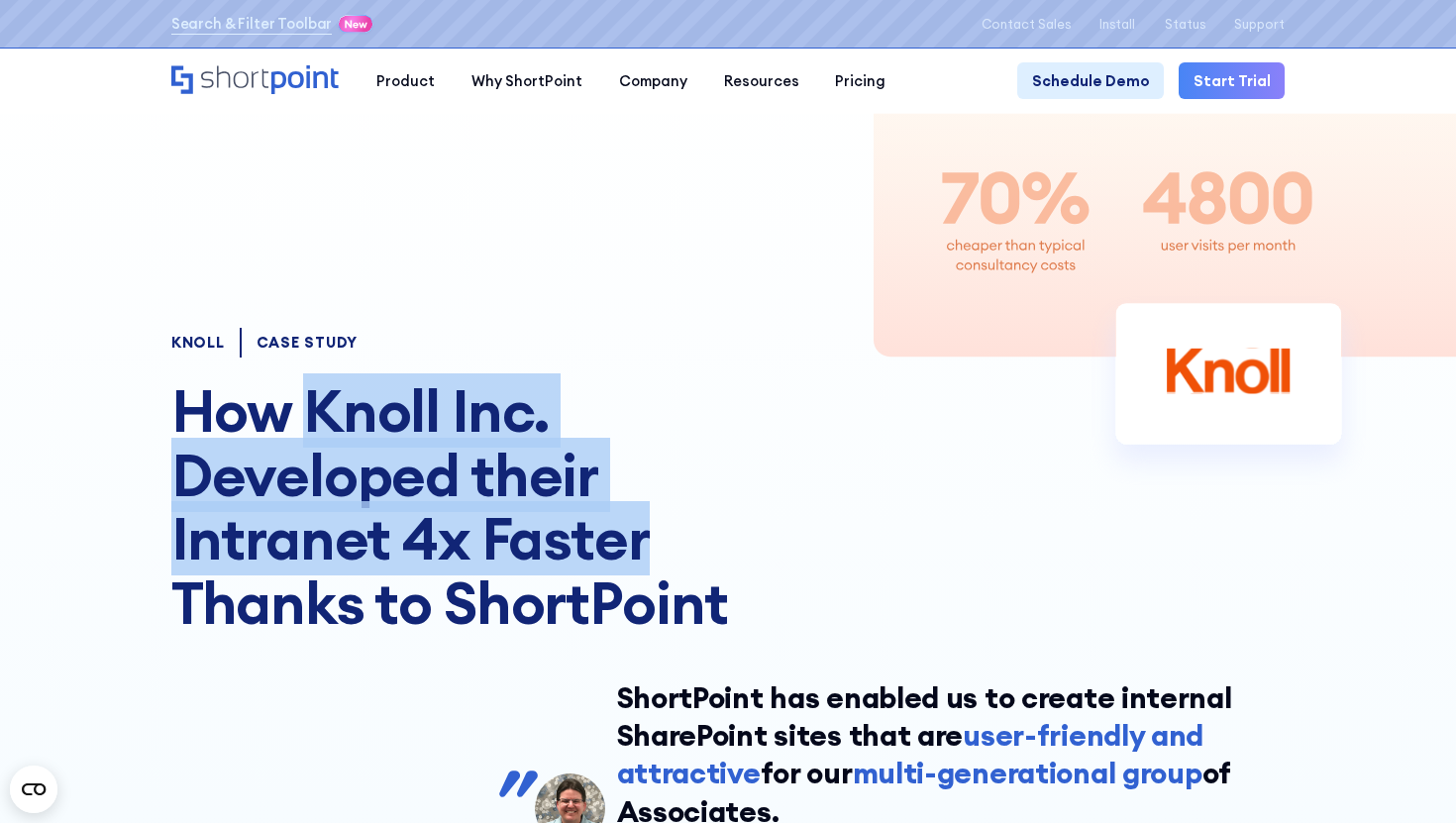 drag, startPoint x: 652, startPoint y: 546, endPoint x: 315, endPoint y: 407, distance: 364.54081 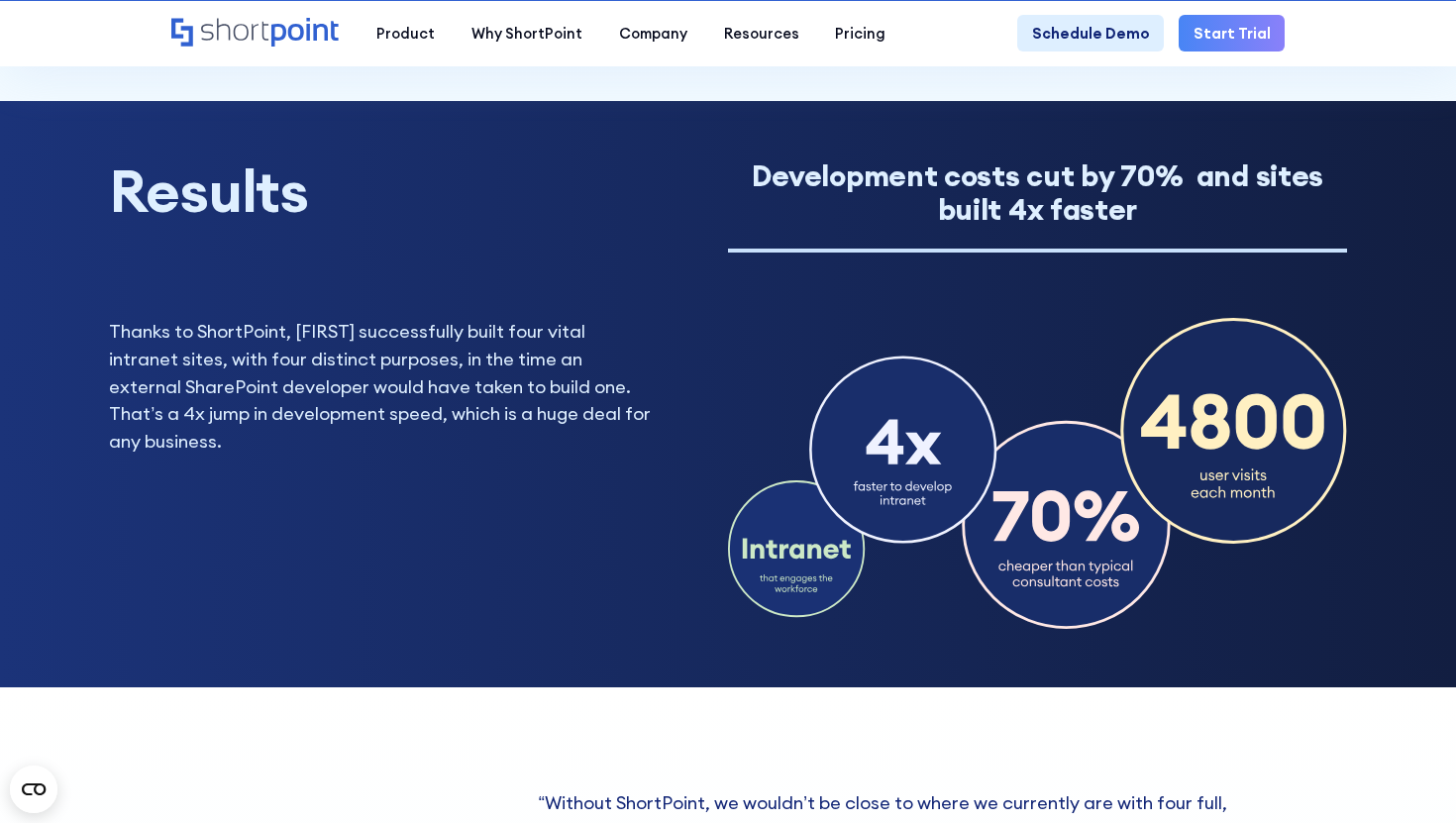 scroll, scrollTop: 6802, scrollLeft: 0, axis: vertical 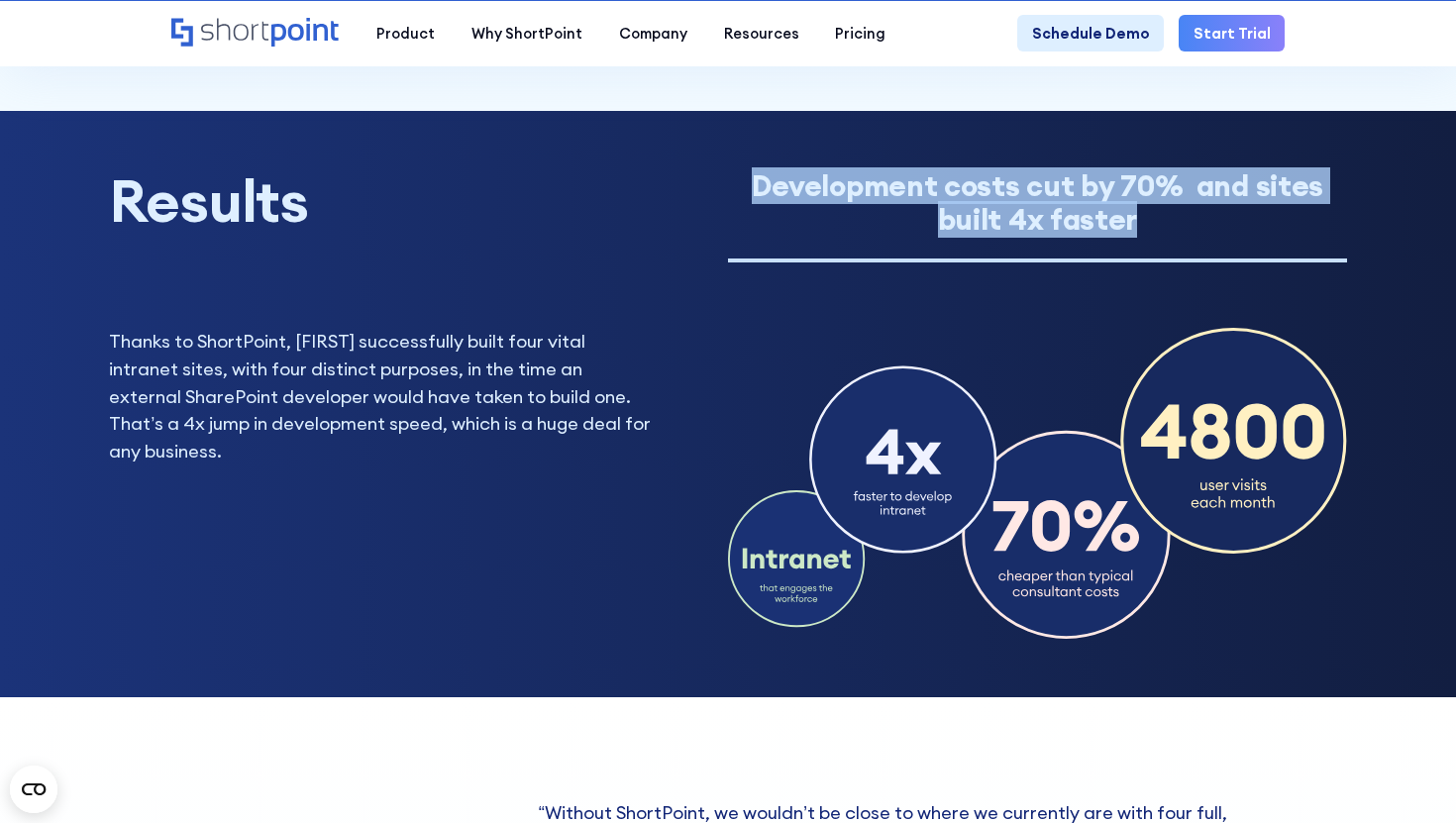 drag, startPoint x: 1155, startPoint y: 202, endPoint x: 731, endPoint y: 140, distance: 428.50904 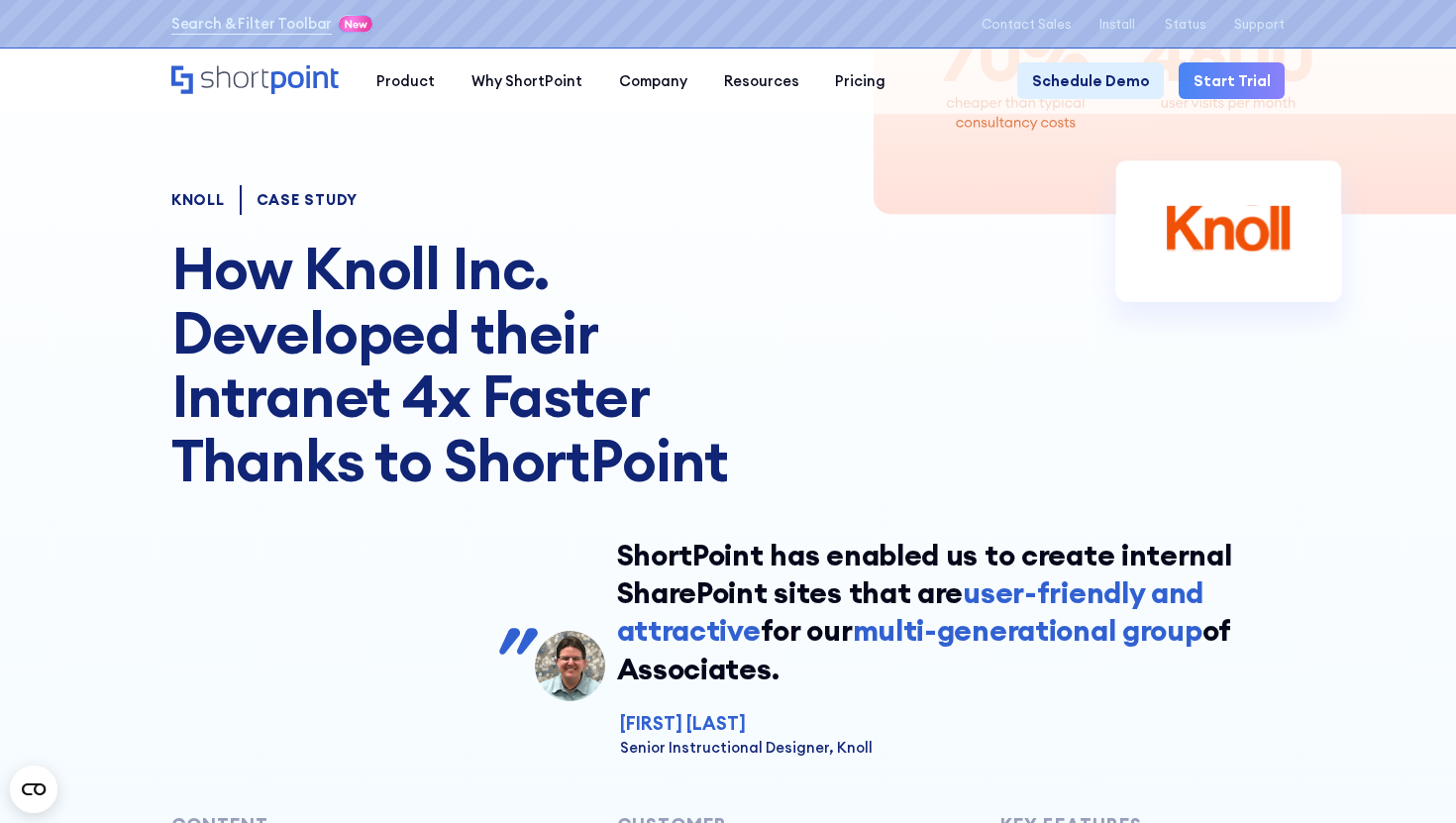 scroll, scrollTop: 0, scrollLeft: 0, axis: both 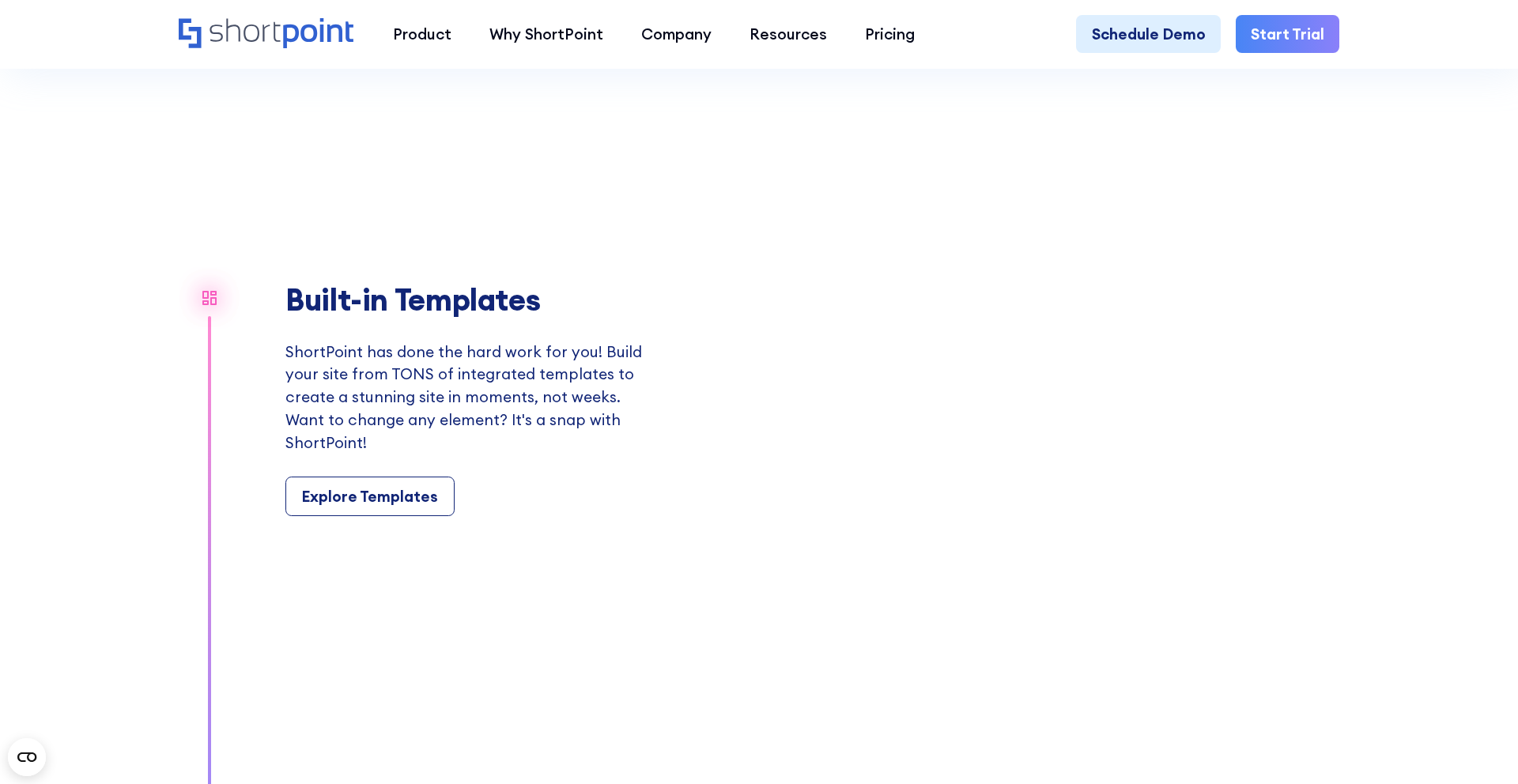 click on "Built-in Templates" at bounding box center (464, 300) 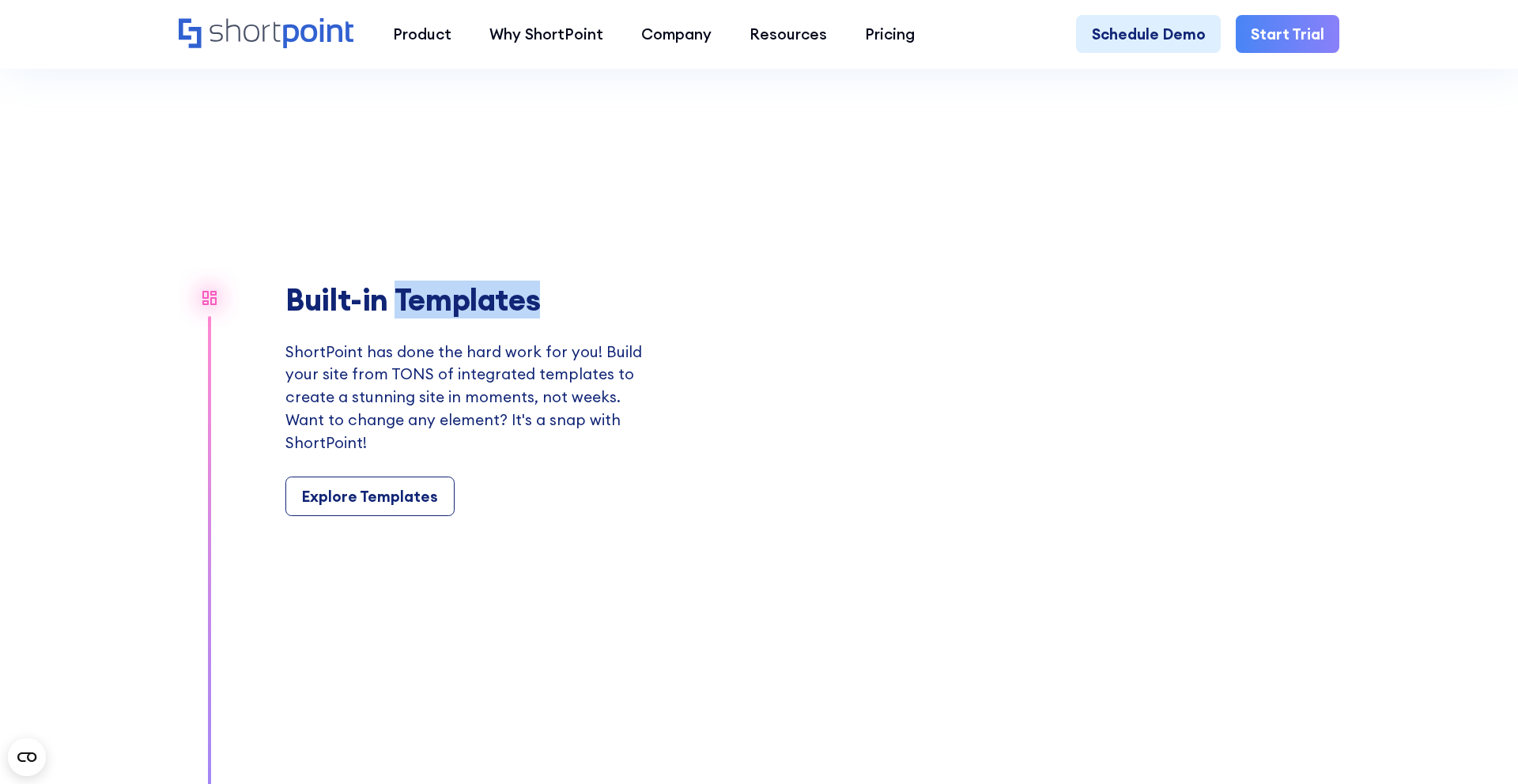 click on "Built-in Templates" at bounding box center [464, 300] 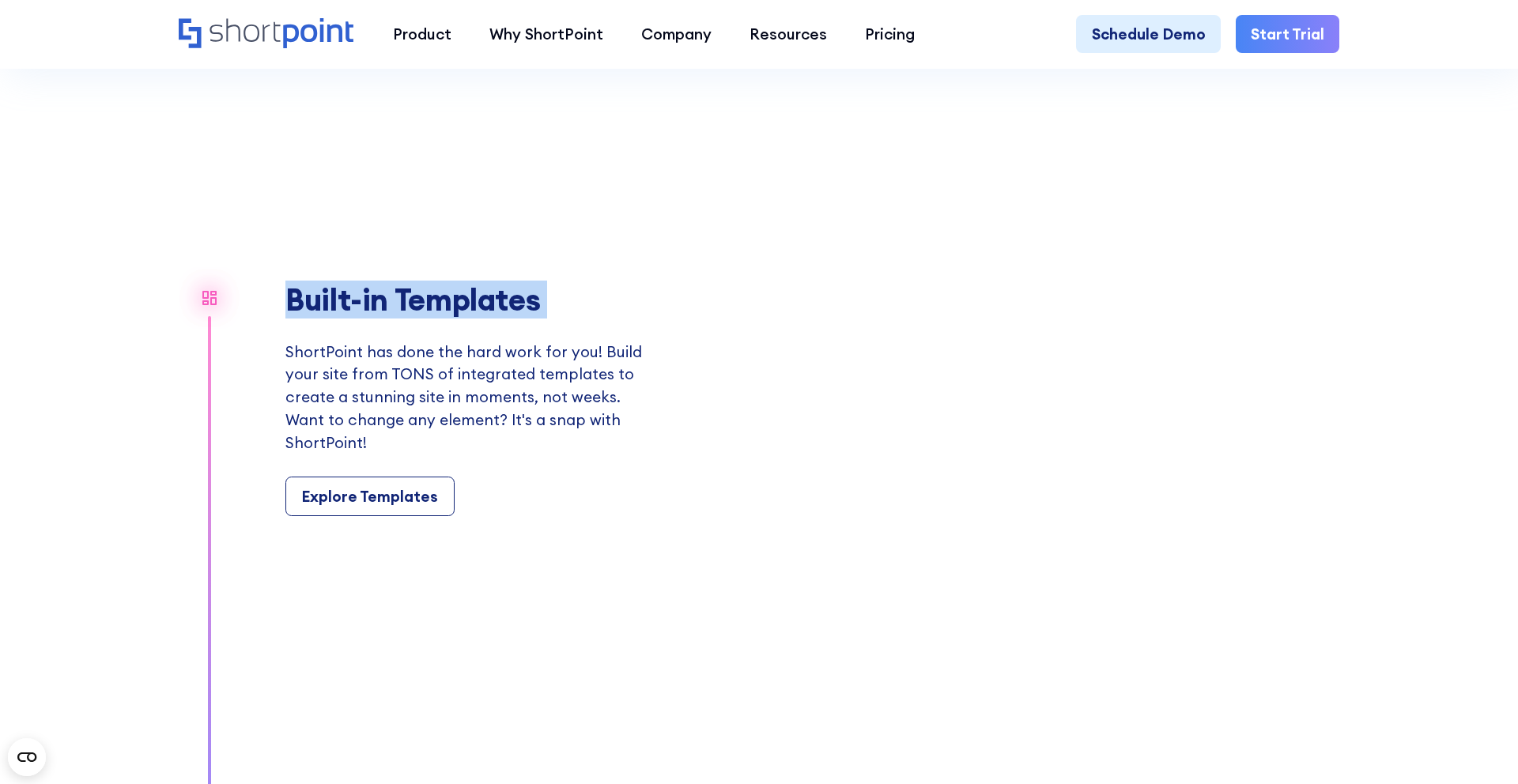 click on "Built-in Templates" at bounding box center [464, 300] 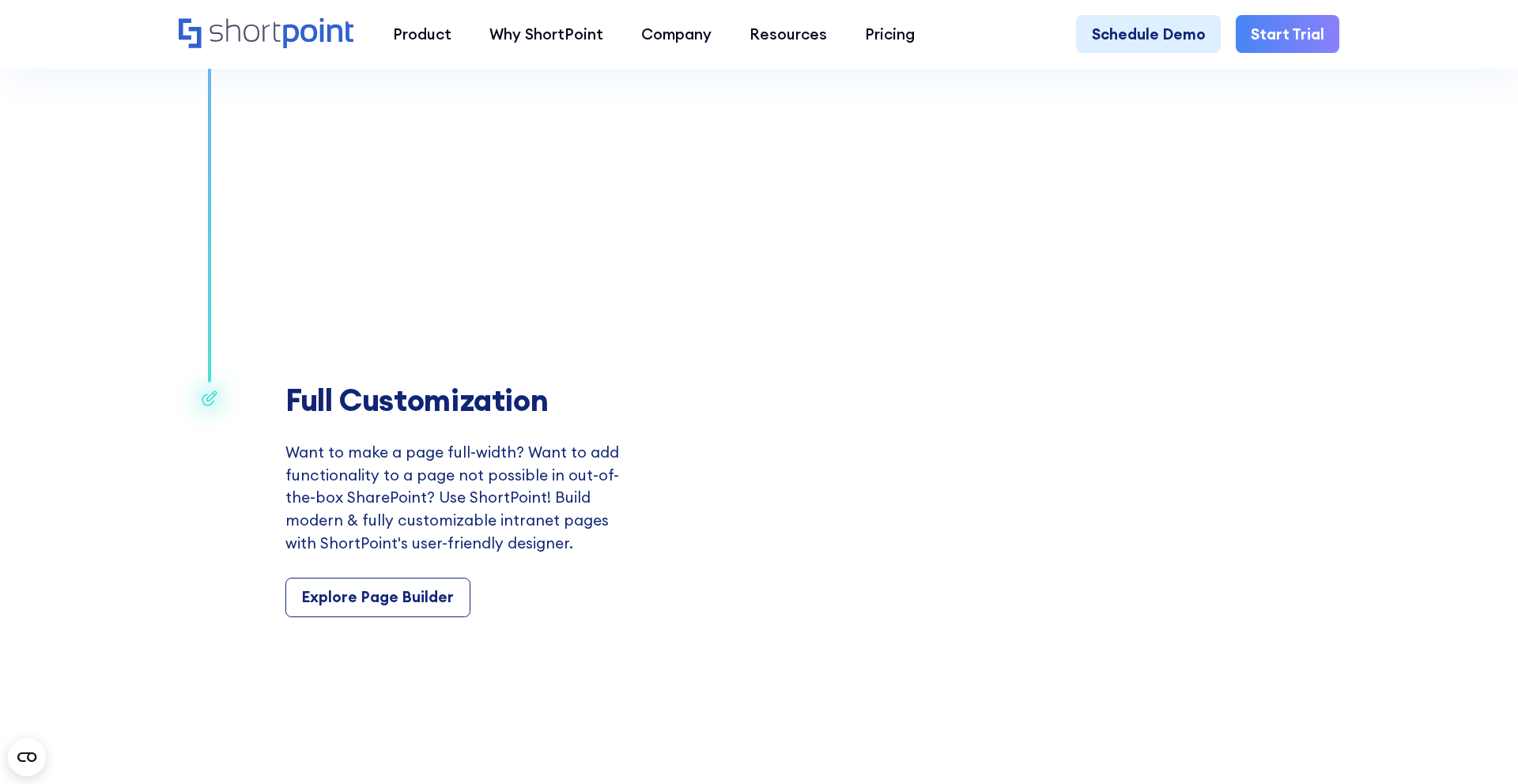scroll, scrollTop: 2868, scrollLeft: 0, axis: vertical 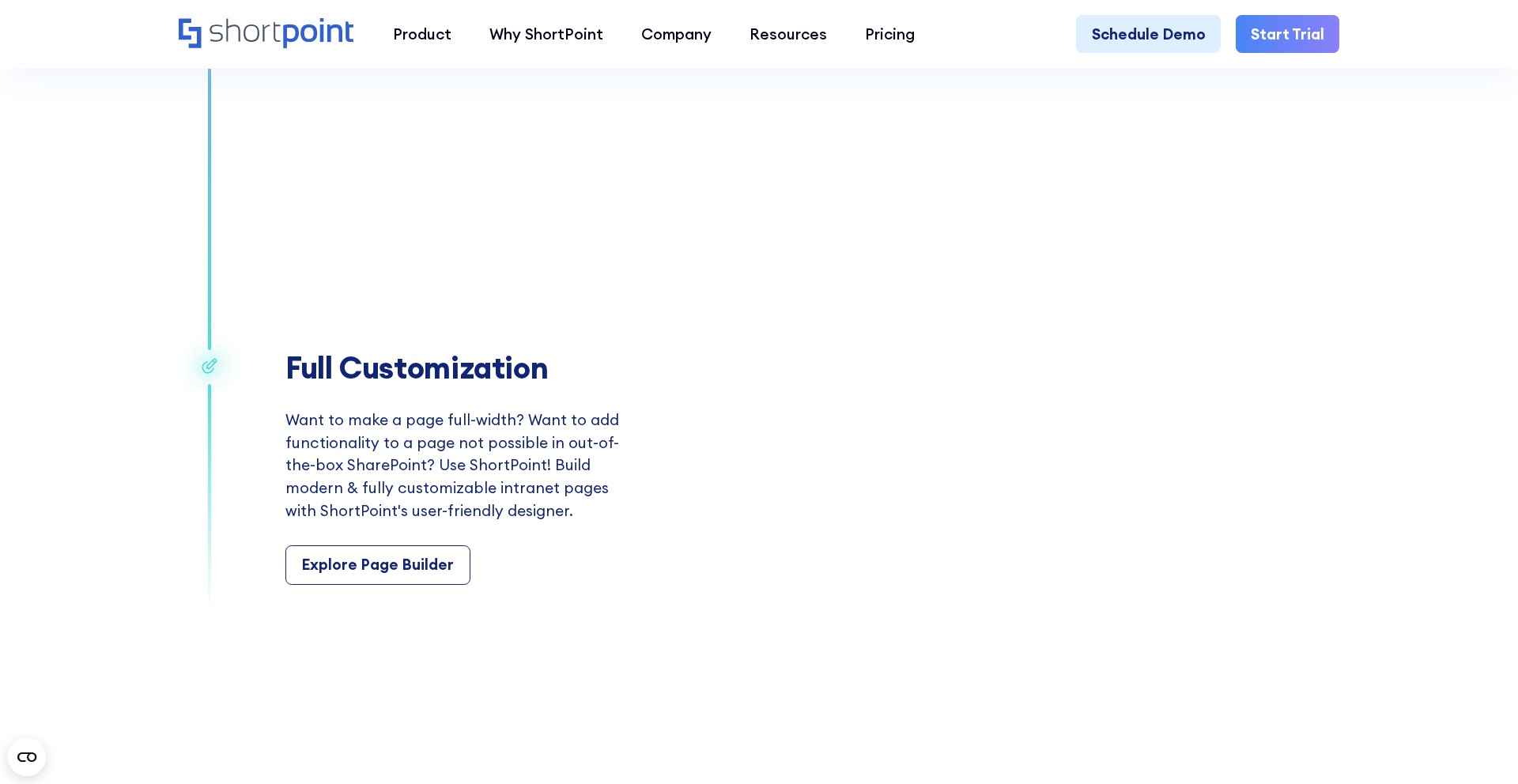 click on "Full Customization" at bounding box center (464, 368) 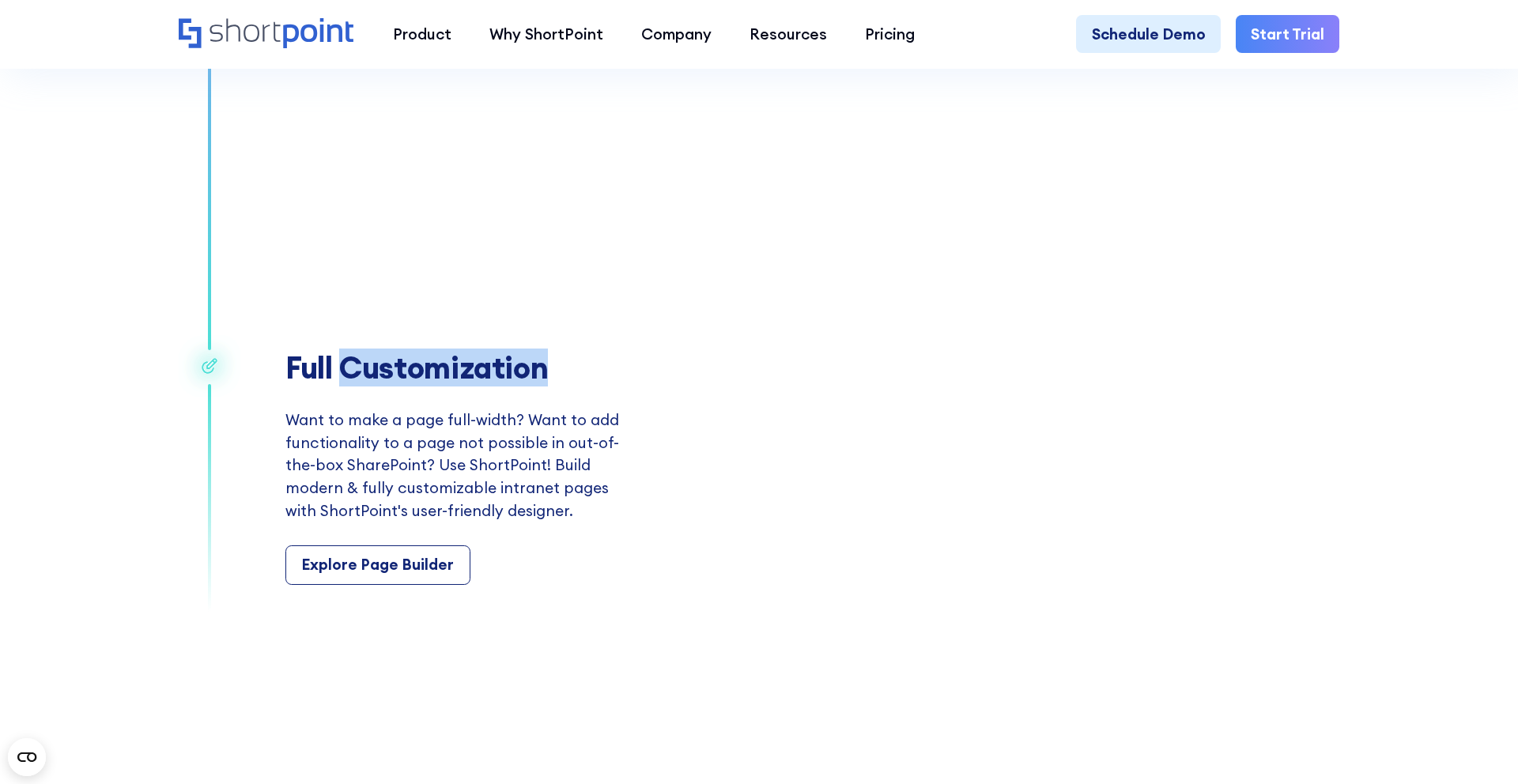click on "Full Customization" at bounding box center [464, 368] 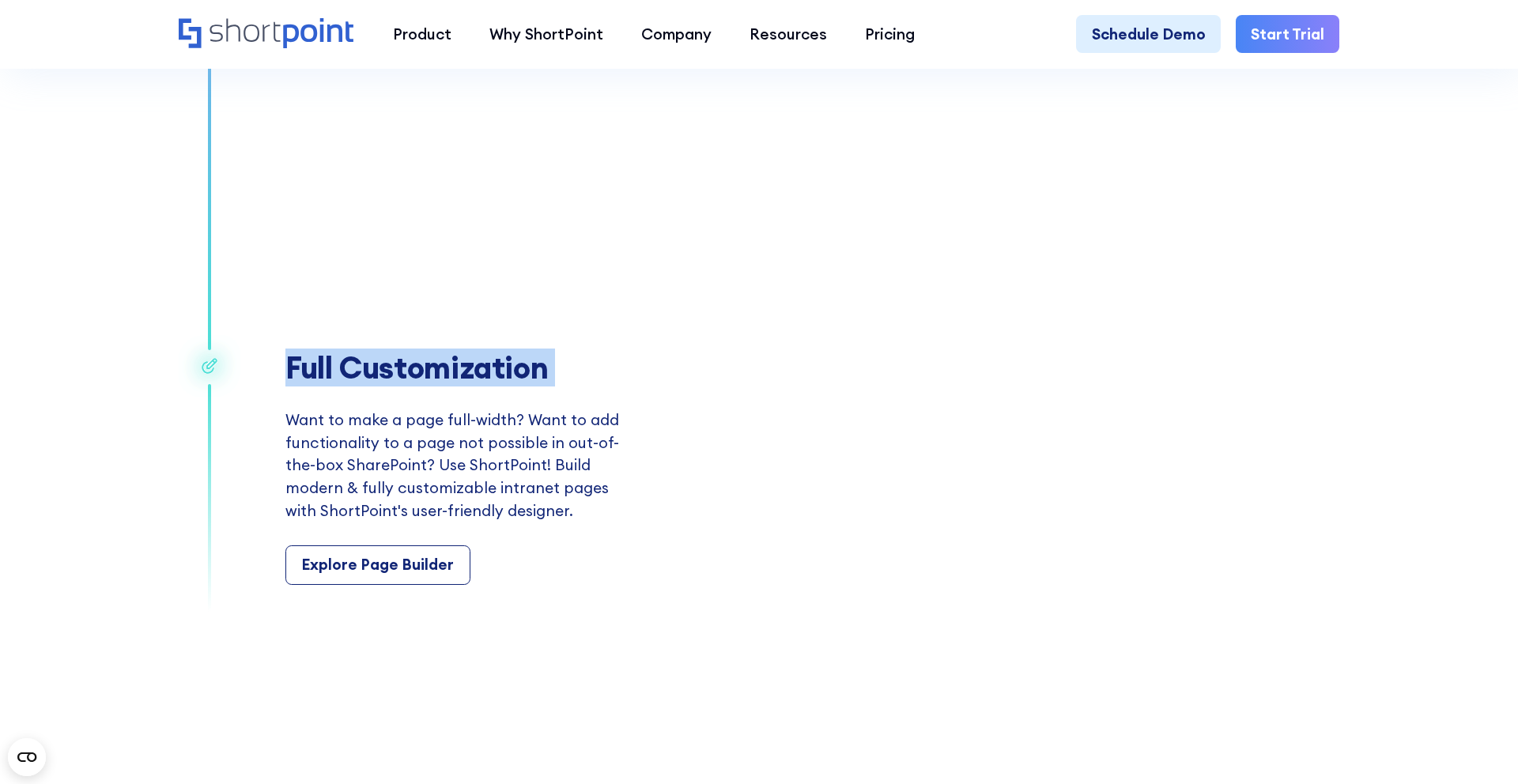 click on "Full Customization" at bounding box center (464, 368) 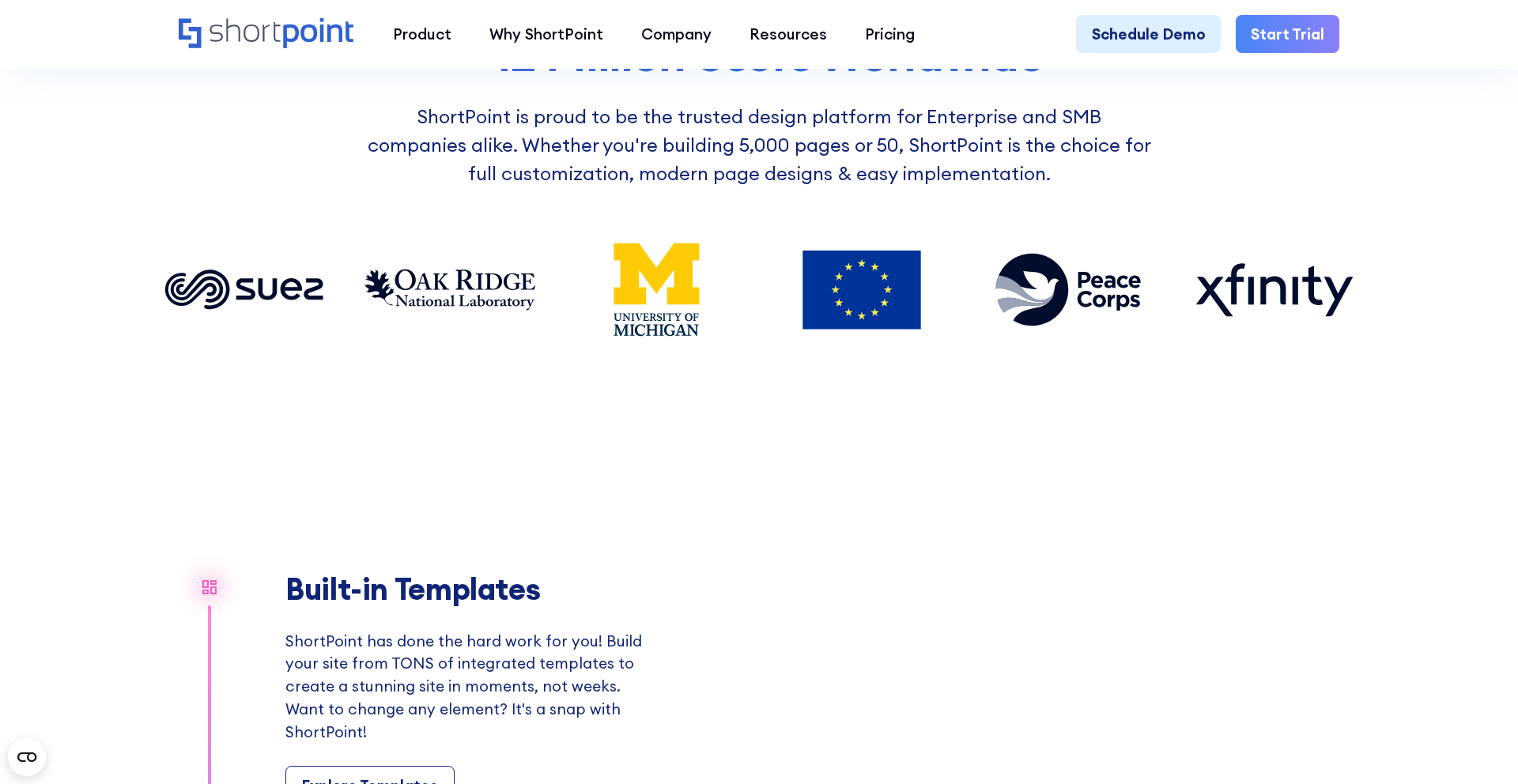 scroll, scrollTop: 0, scrollLeft: 0, axis: both 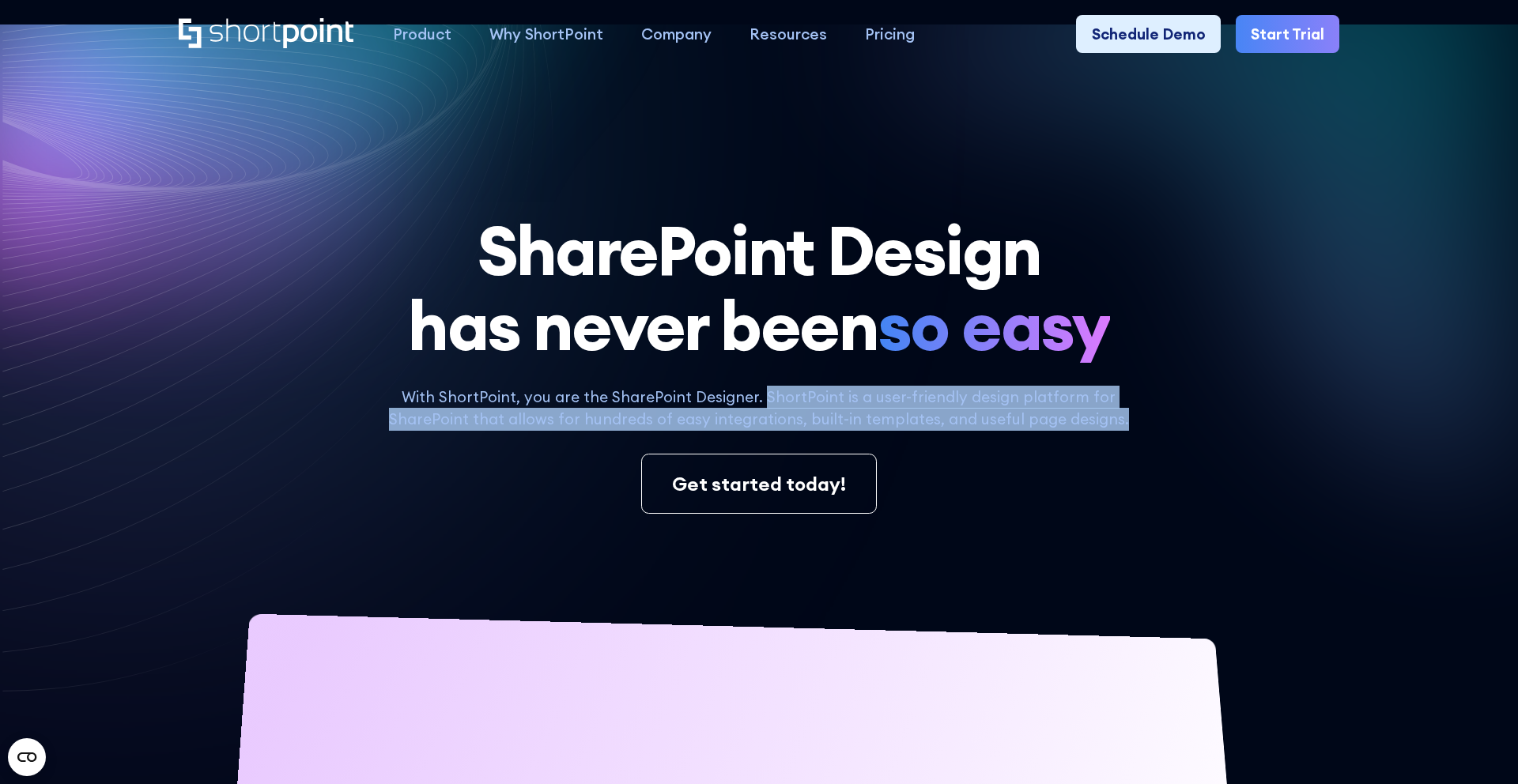 drag, startPoint x: 768, startPoint y: 397, endPoint x: 1116, endPoint y: 425, distance: 349.12462 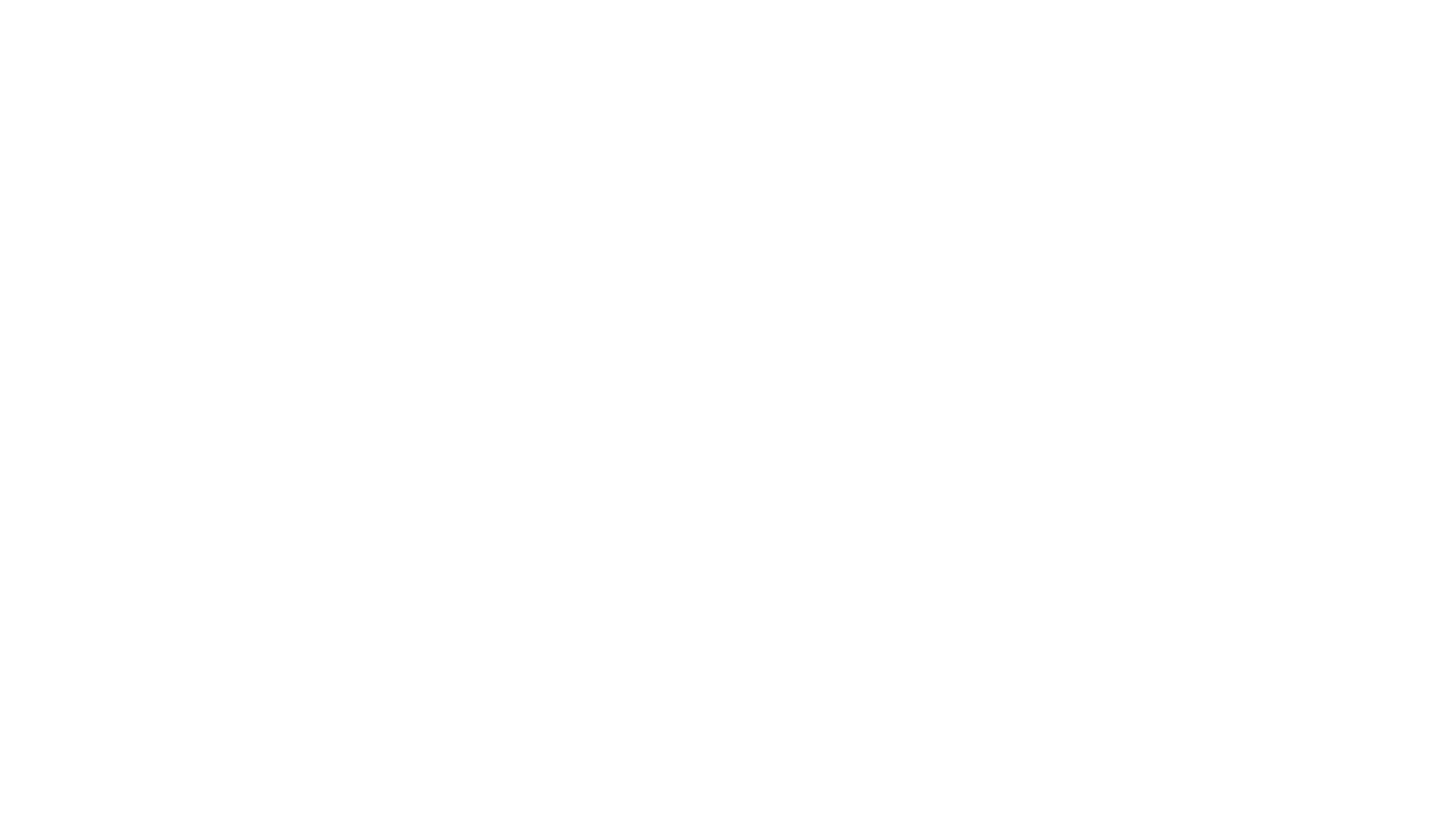 select on "+351" 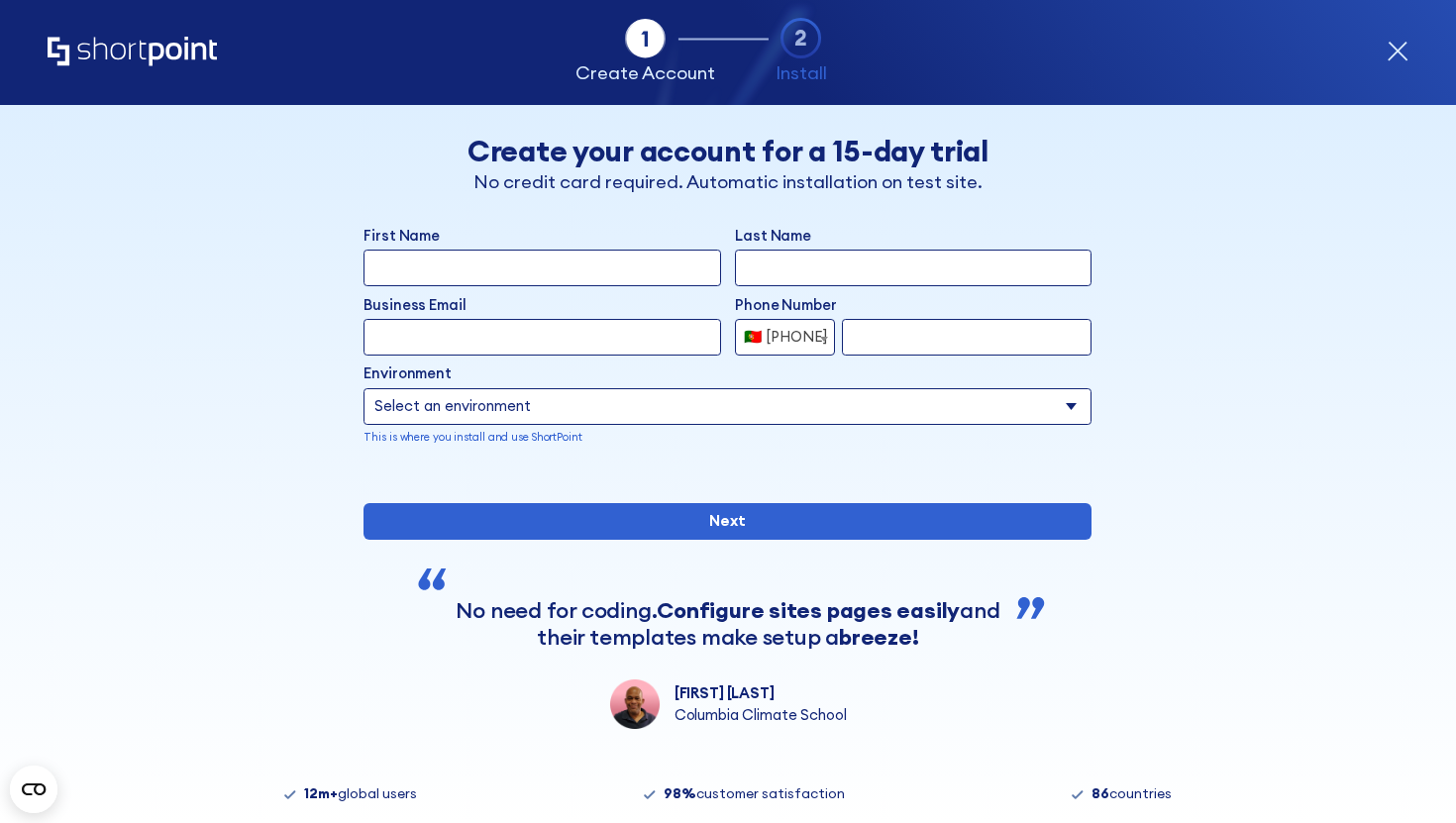 scroll, scrollTop: 0, scrollLeft: 0, axis: both 